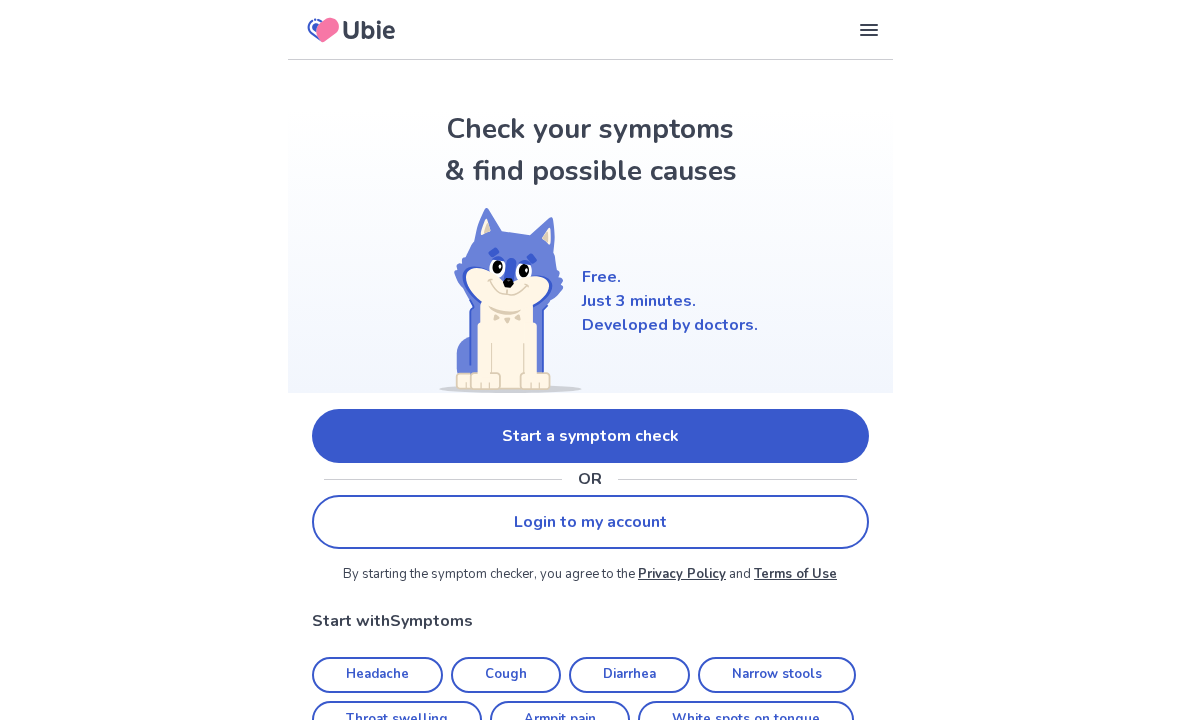scroll, scrollTop: 0, scrollLeft: 0, axis: both 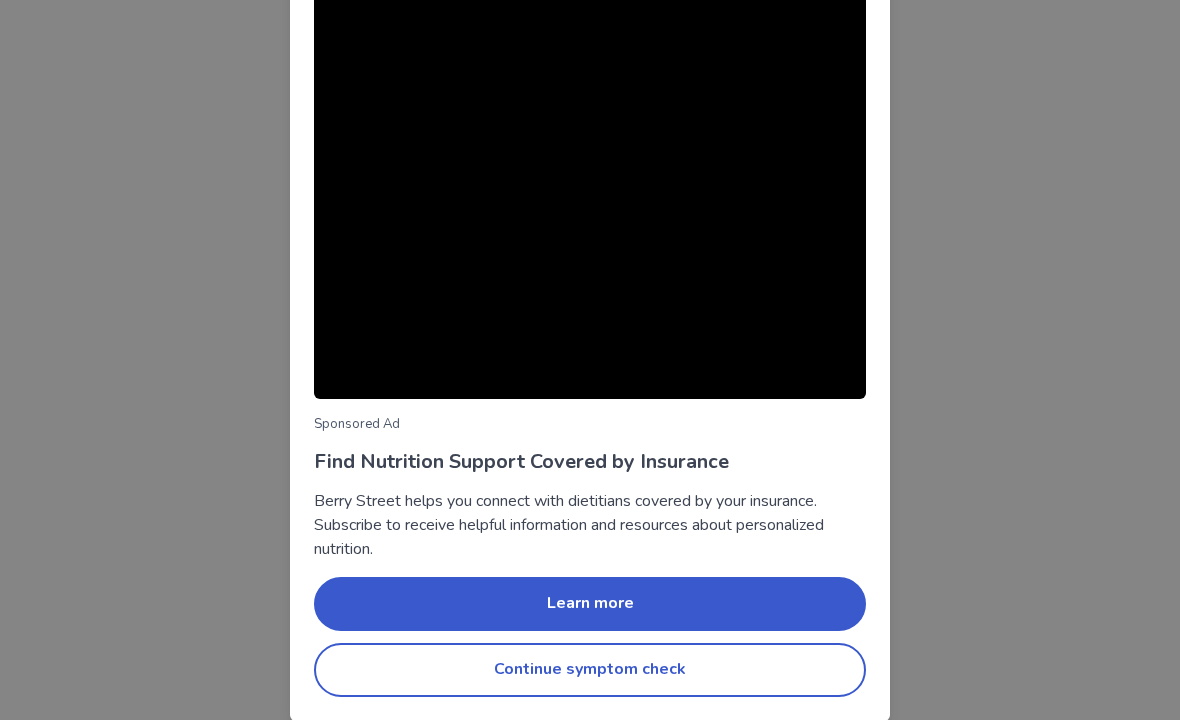 click on "Continue symptom check" at bounding box center (590, 670) 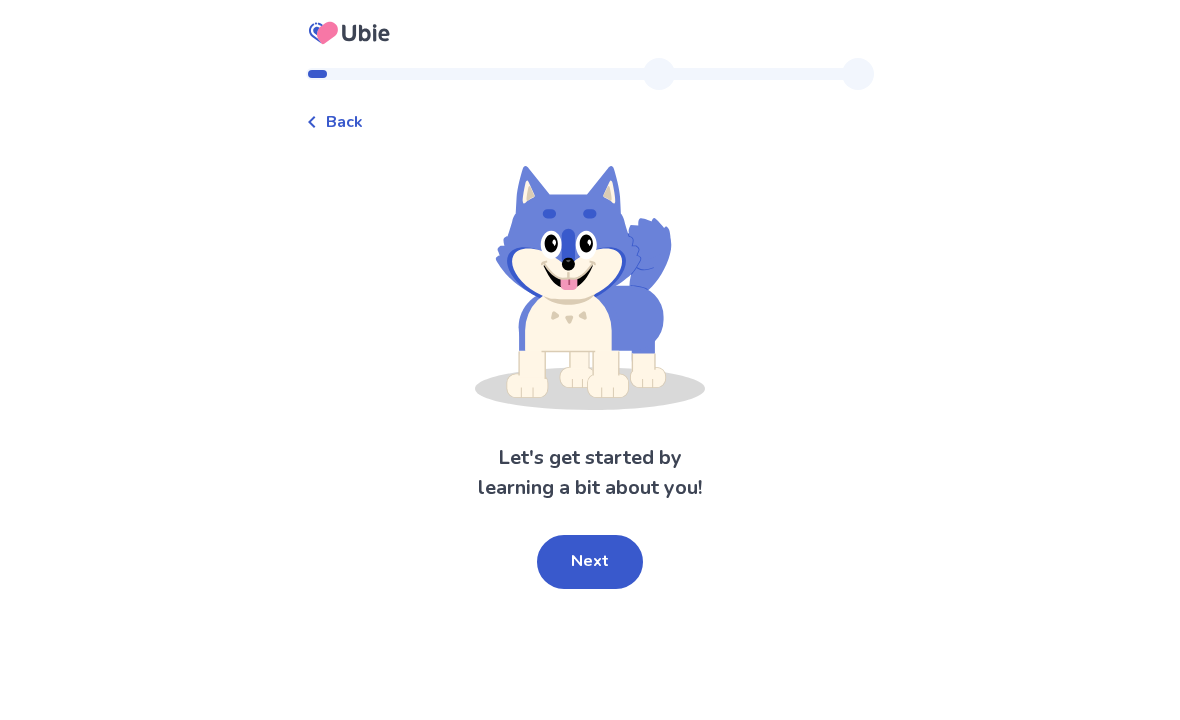 click on "Next" at bounding box center (590, 562) 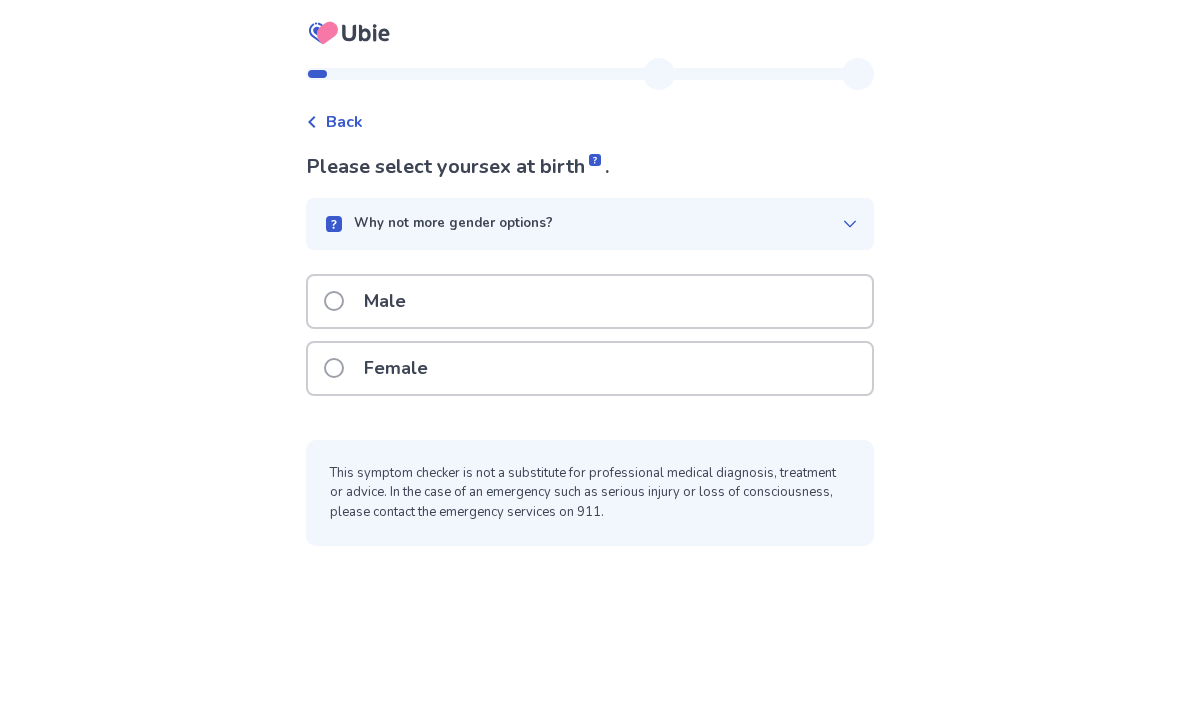 click at bounding box center [334, 368] 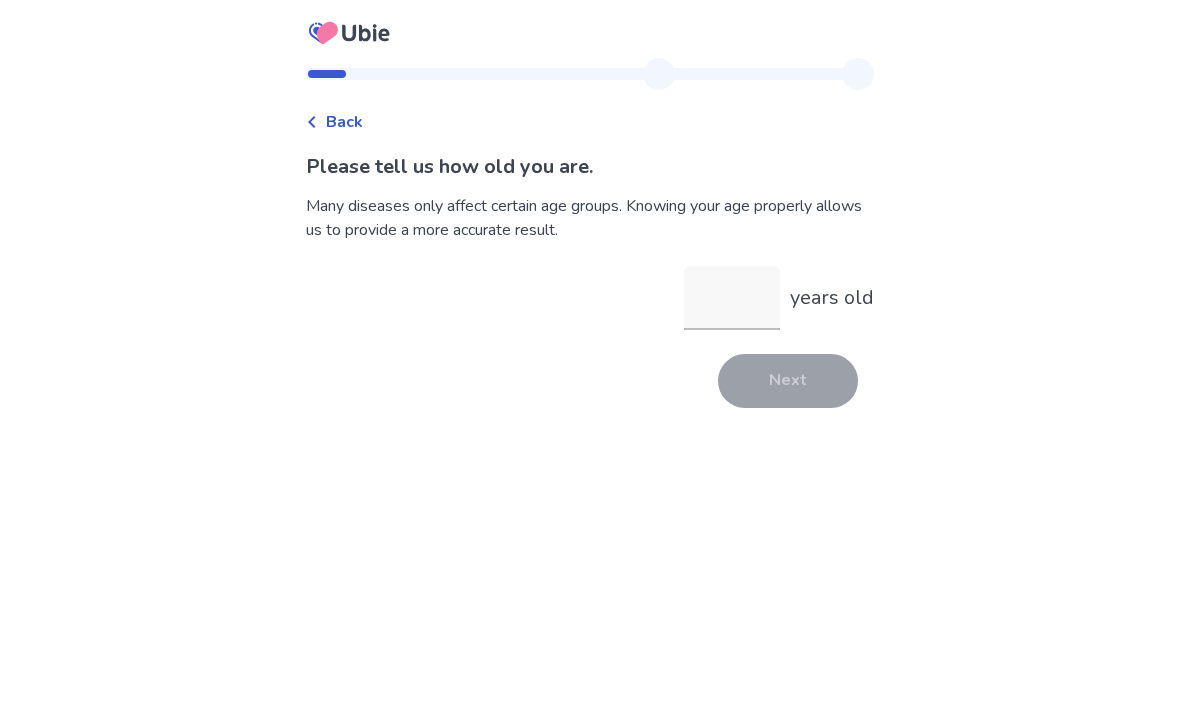 click on "years old" at bounding box center [732, 298] 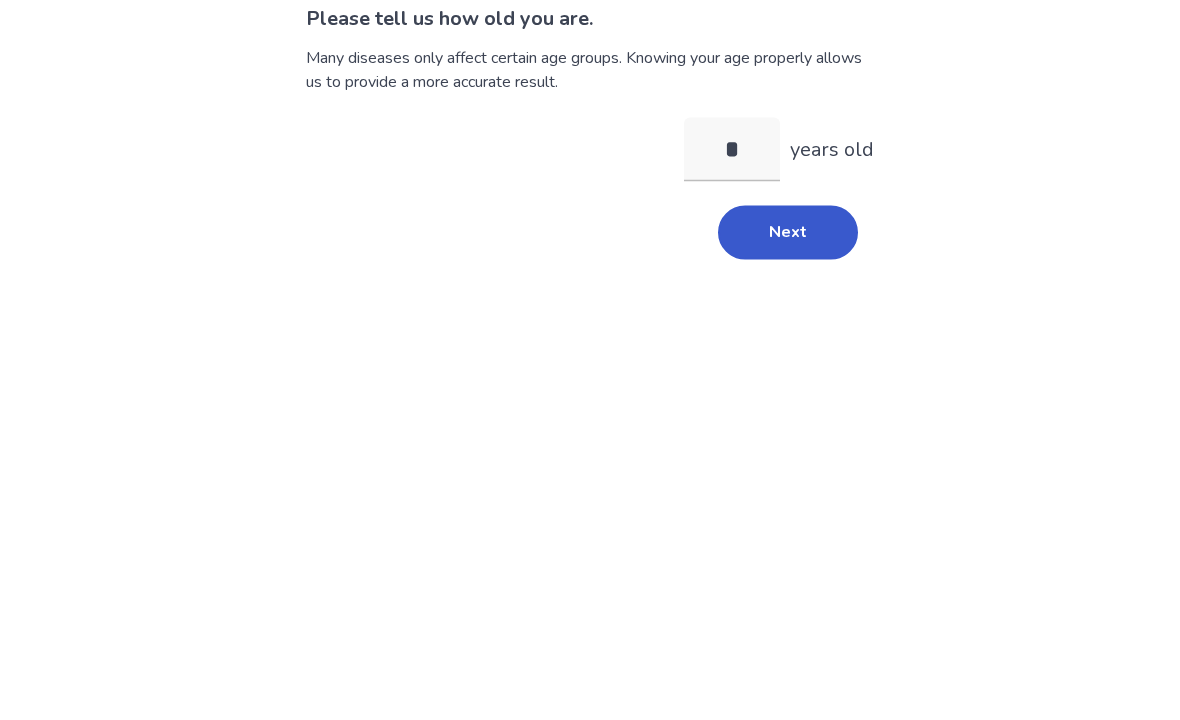 type on "**" 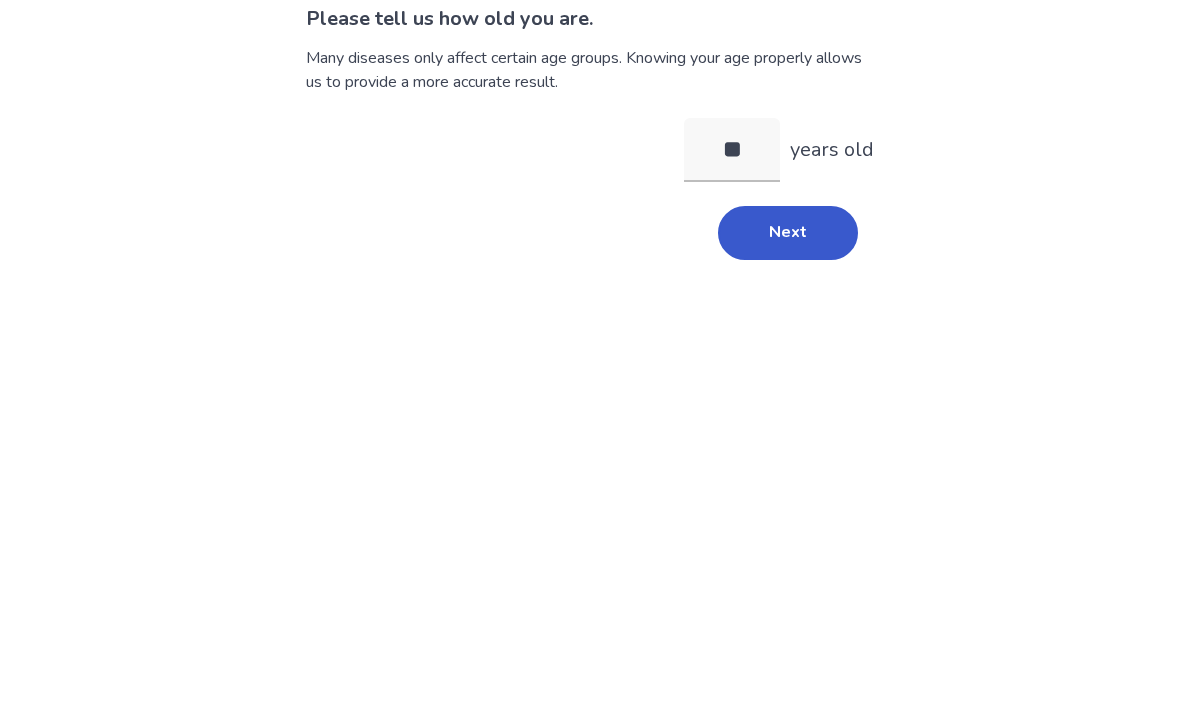 click on "Next" at bounding box center (788, 381) 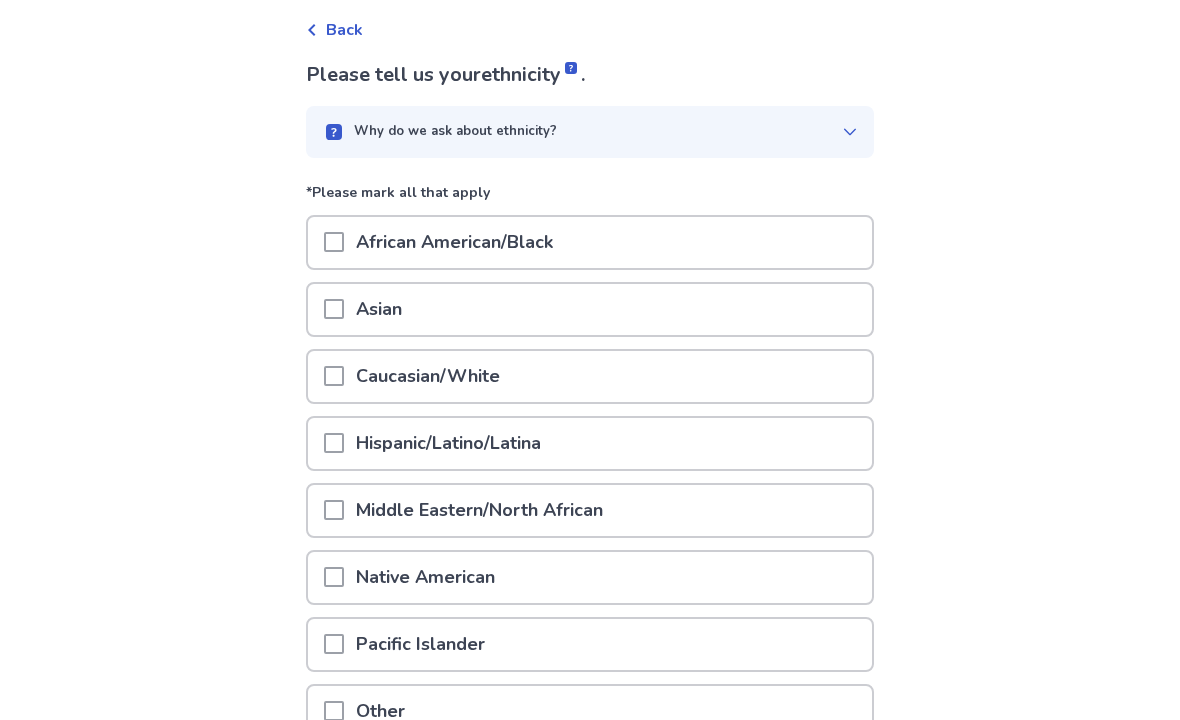 scroll, scrollTop: 92, scrollLeft: 0, axis: vertical 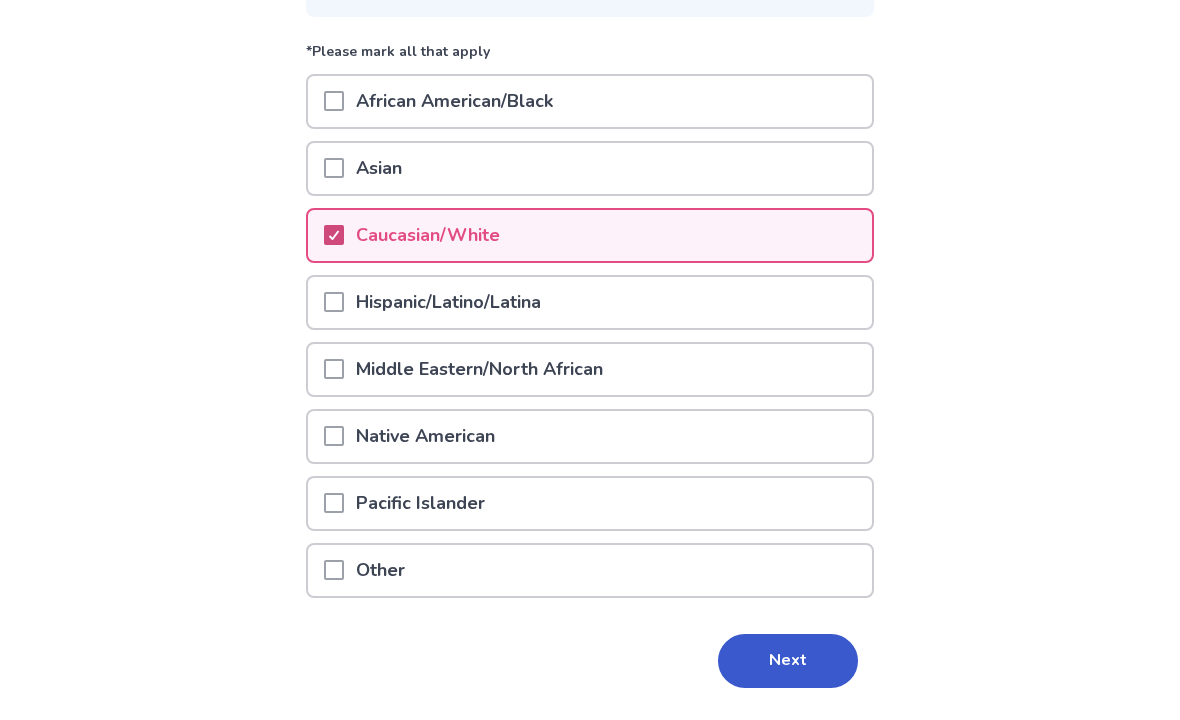 click on "Next" at bounding box center (788, 662) 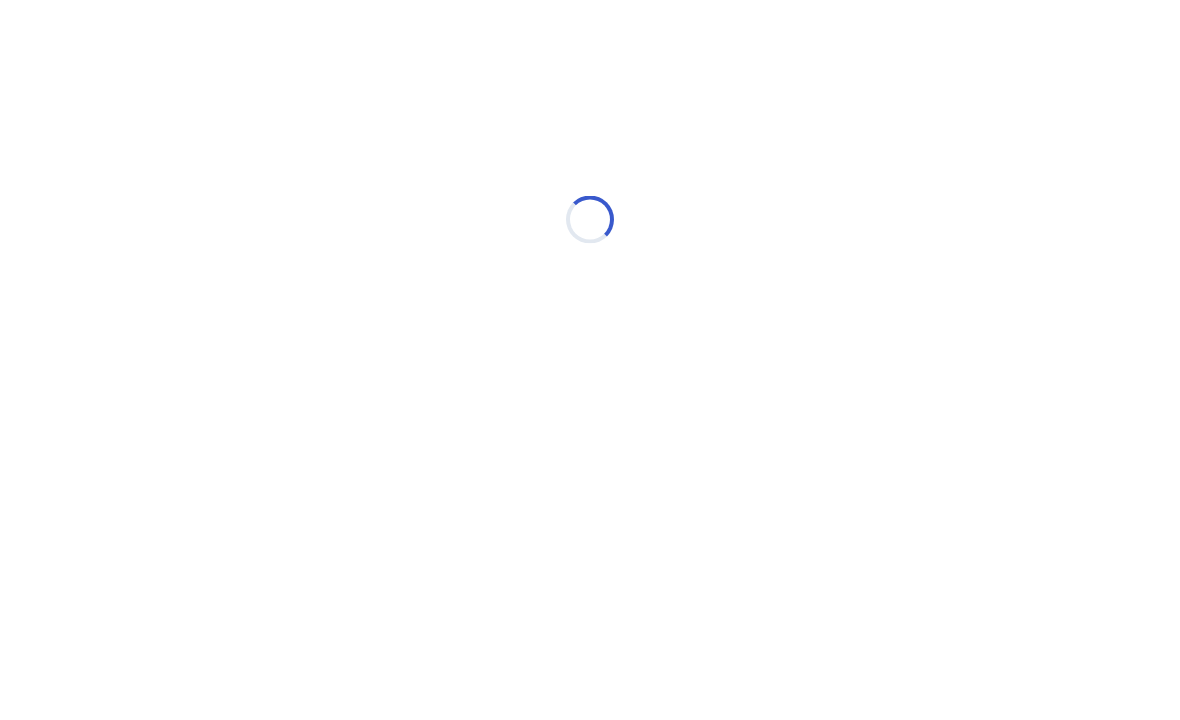 scroll, scrollTop: 0, scrollLeft: 0, axis: both 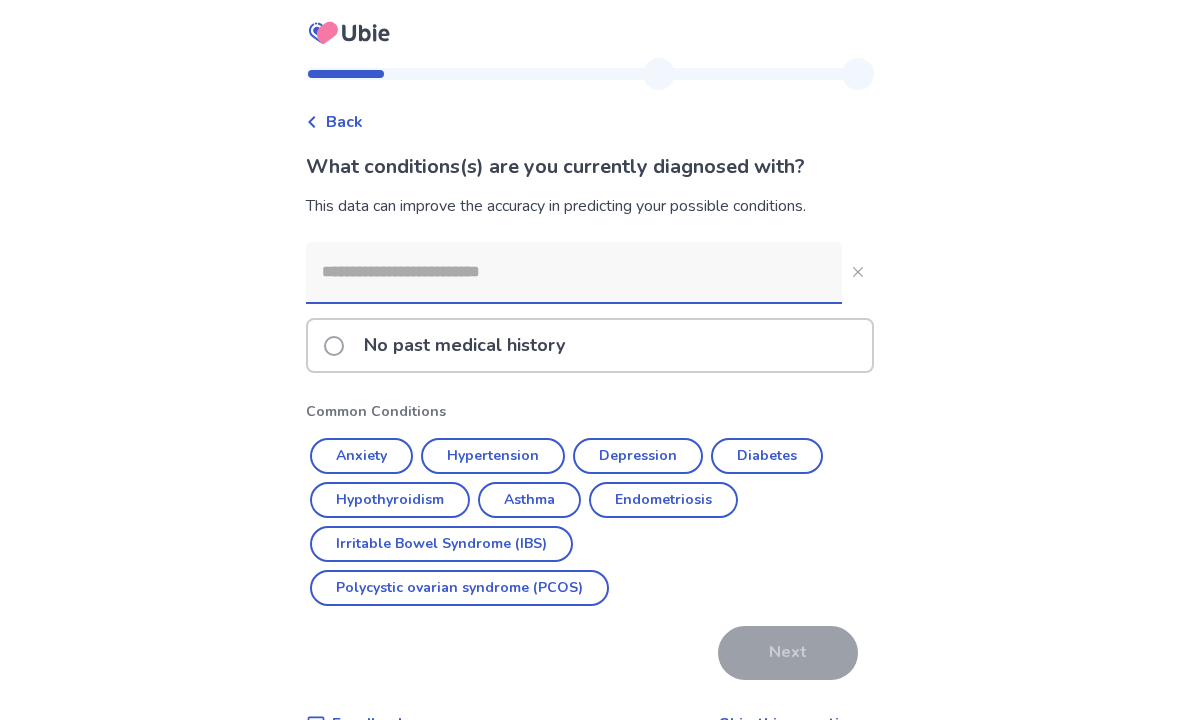 click at bounding box center [574, 272] 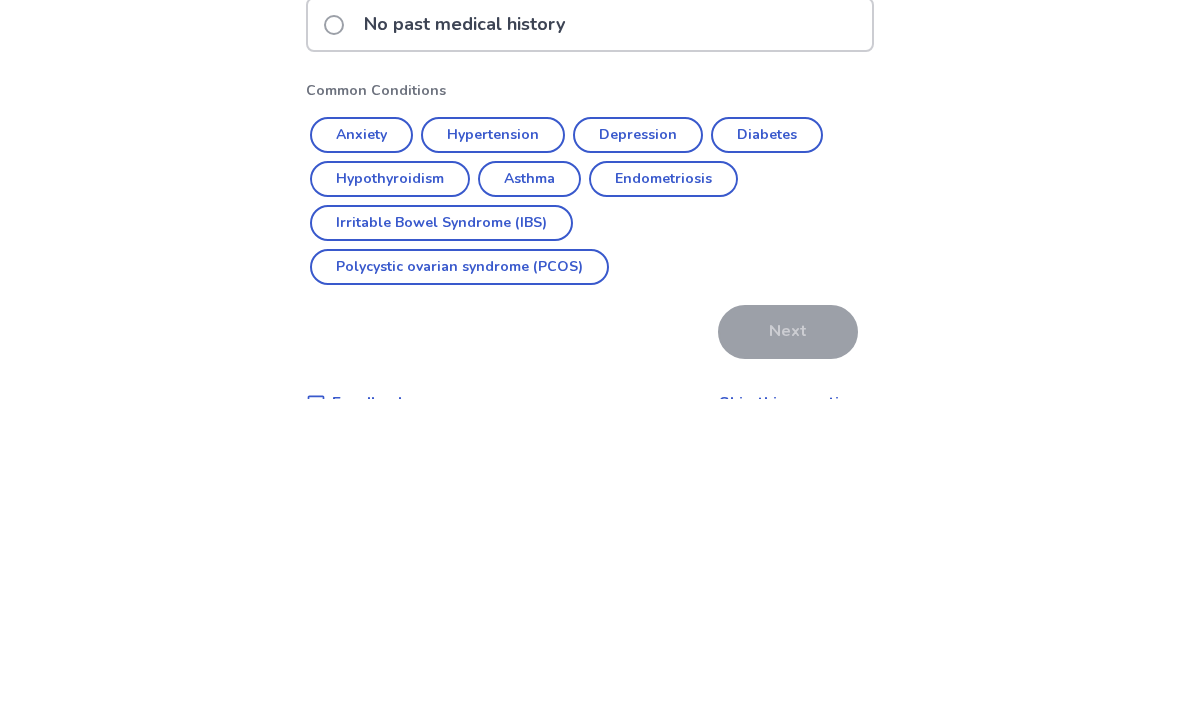 click on "Hypertension" at bounding box center [493, 456] 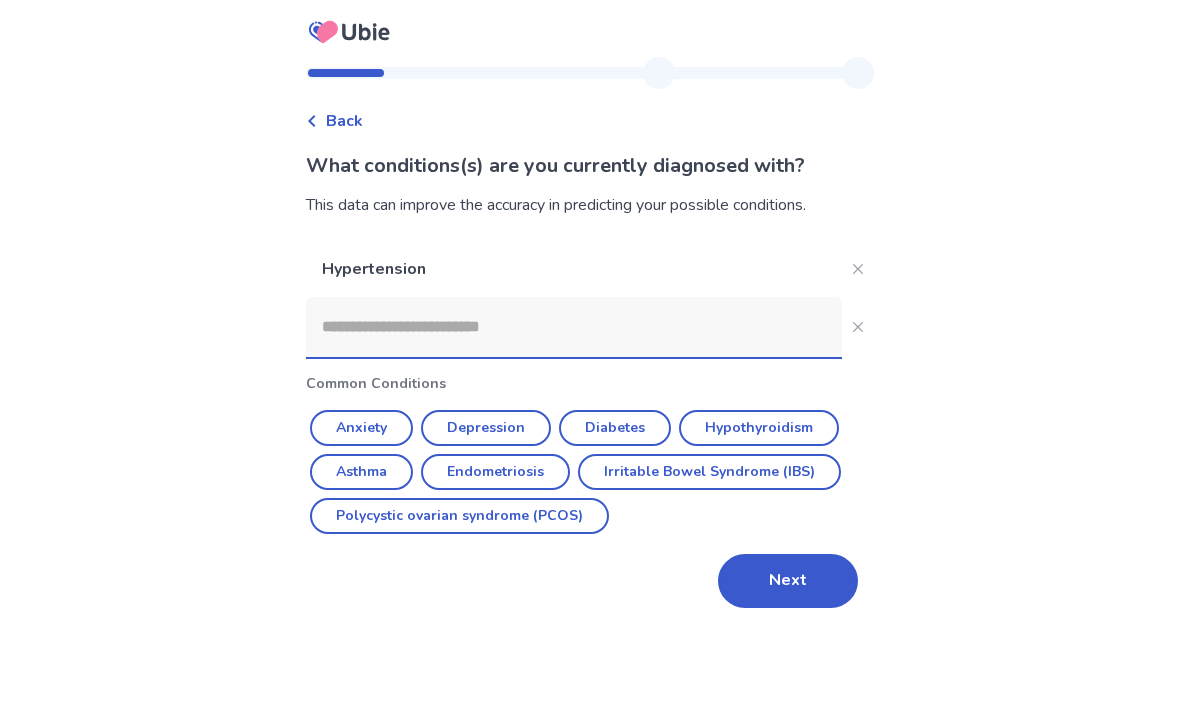 click at bounding box center [574, 328] 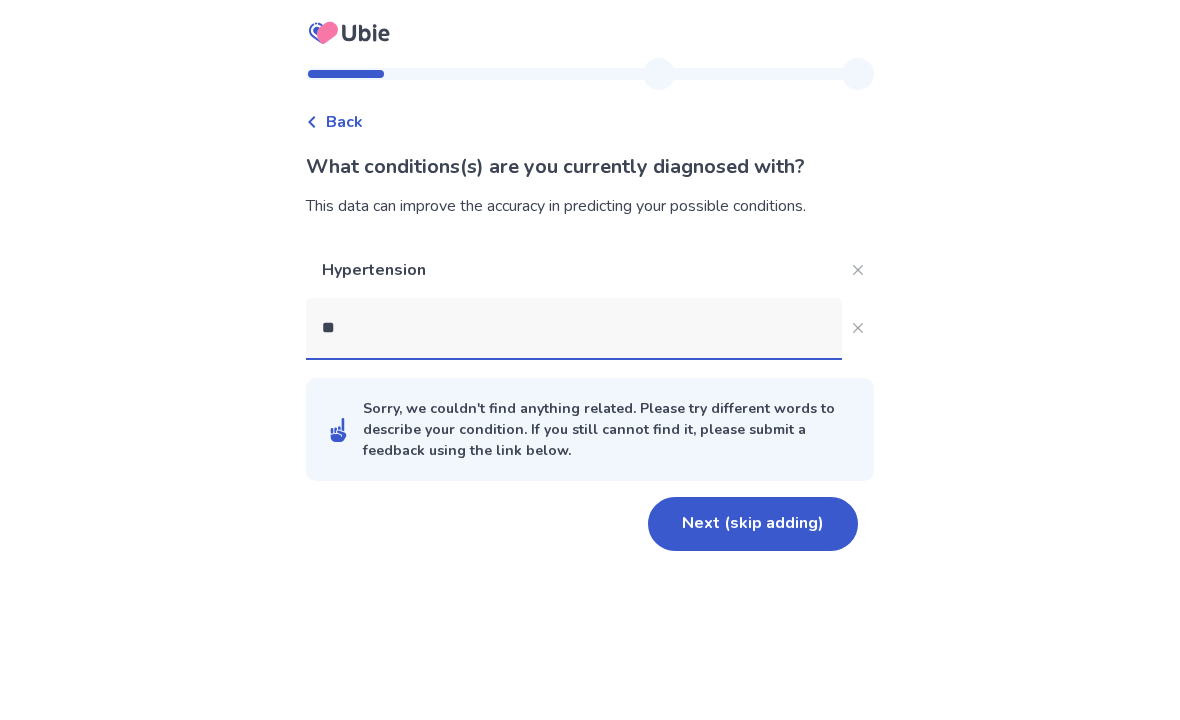 scroll, scrollTop: 56, scrollLeft: 0, axis: vertical 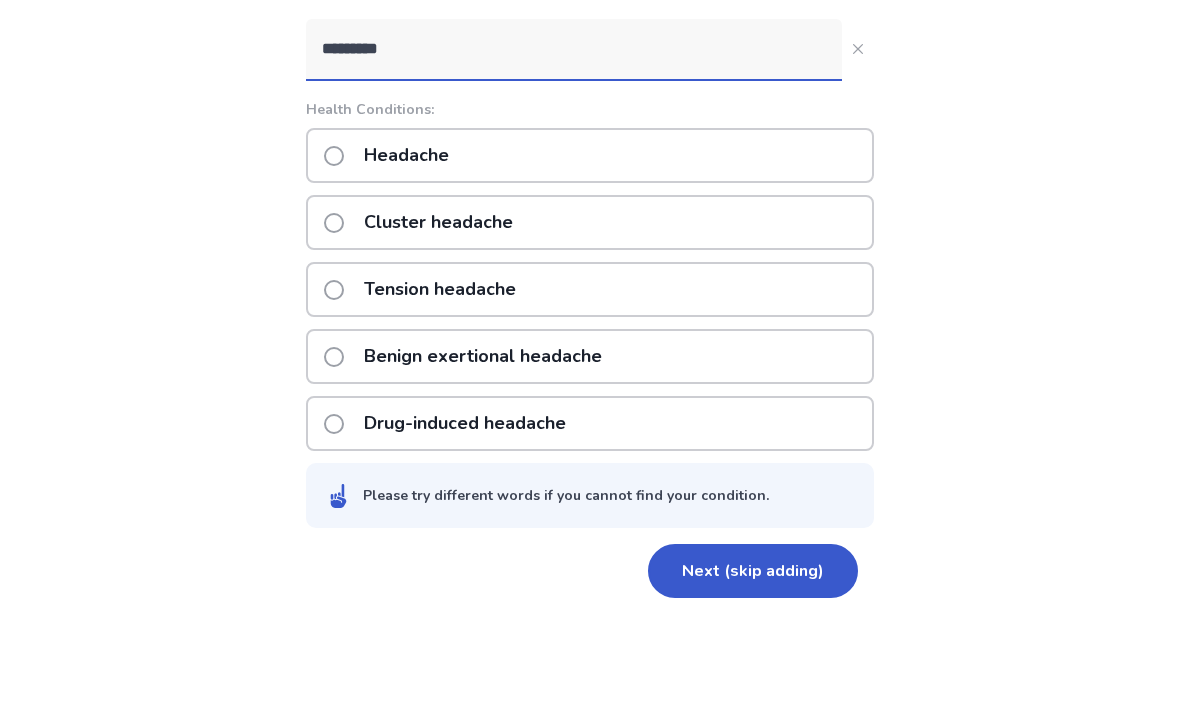 type on "********" 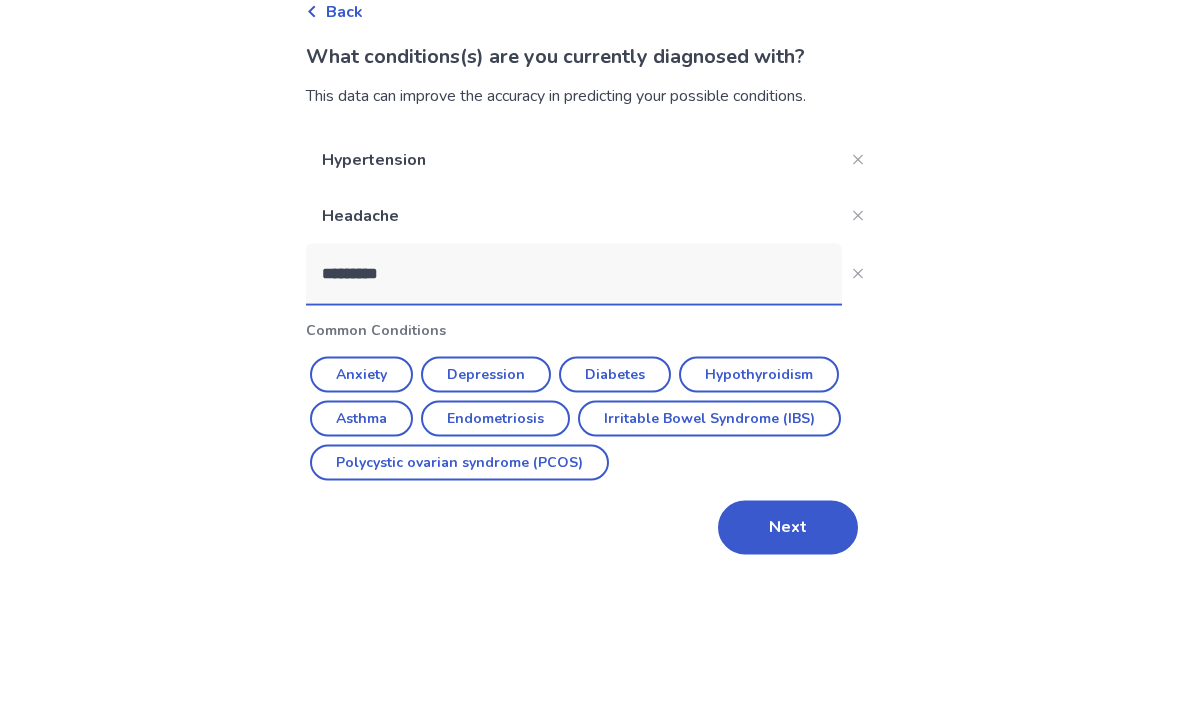 type 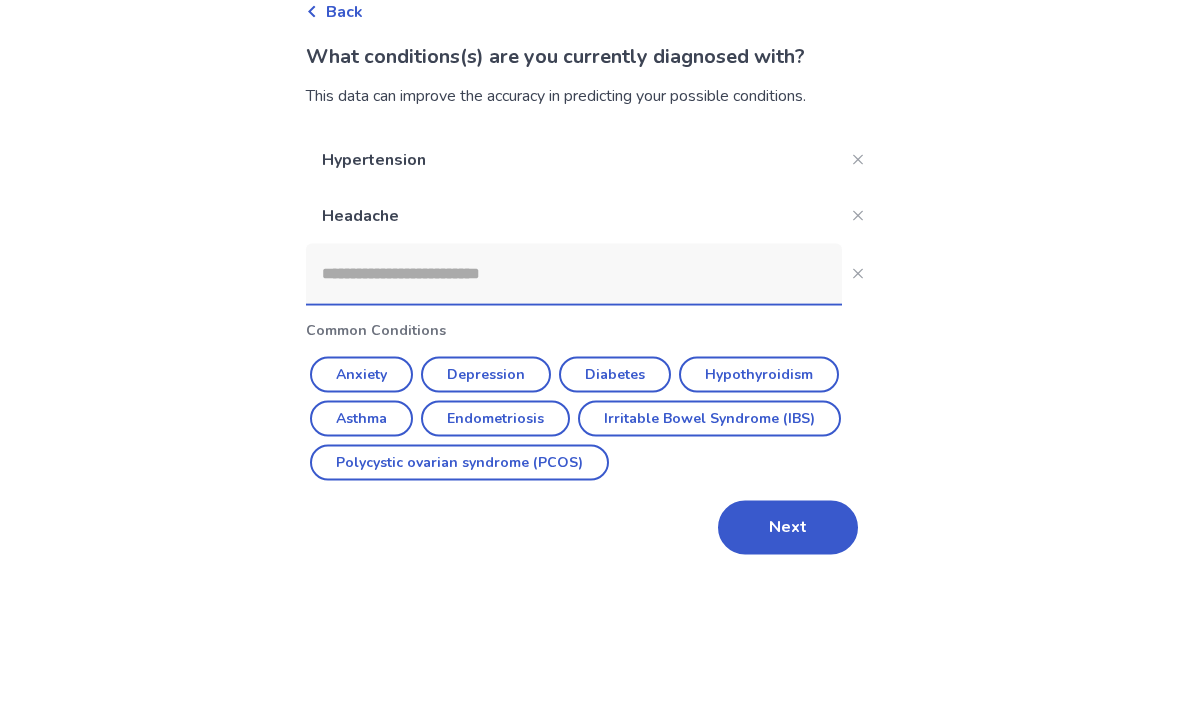 scroll, scrollTop: 0, scrollLeft: 0, axis: both 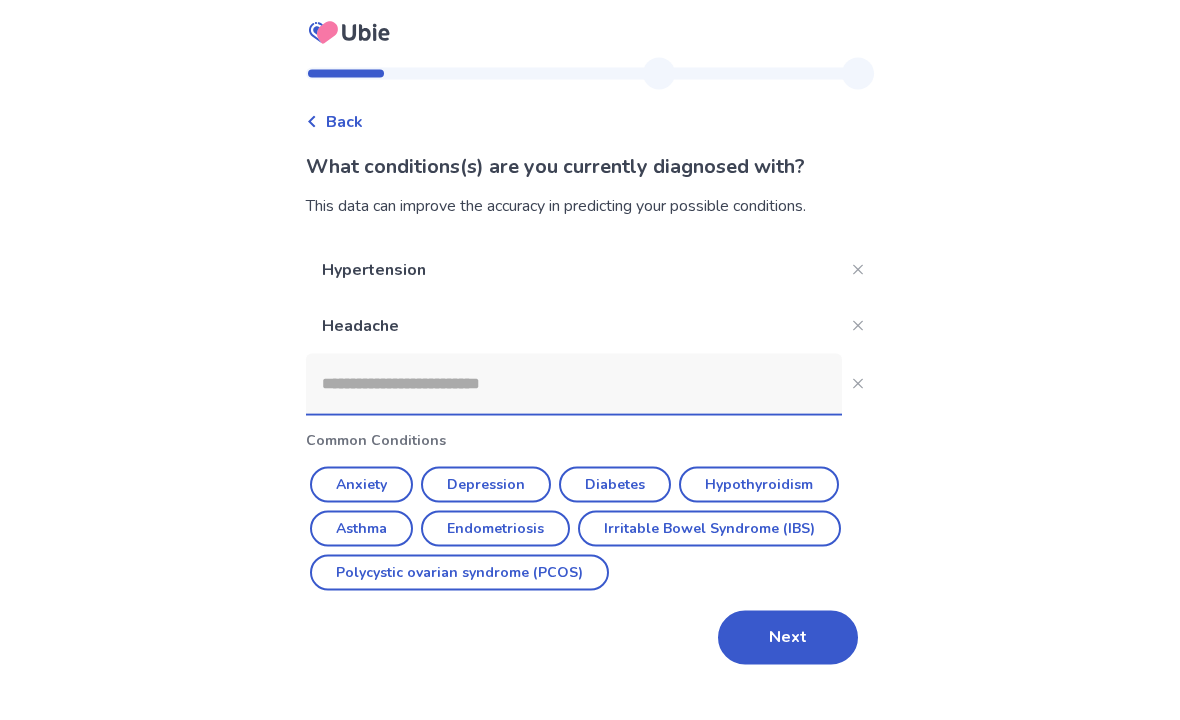 click on "Next" at bounding box center (788, 638) 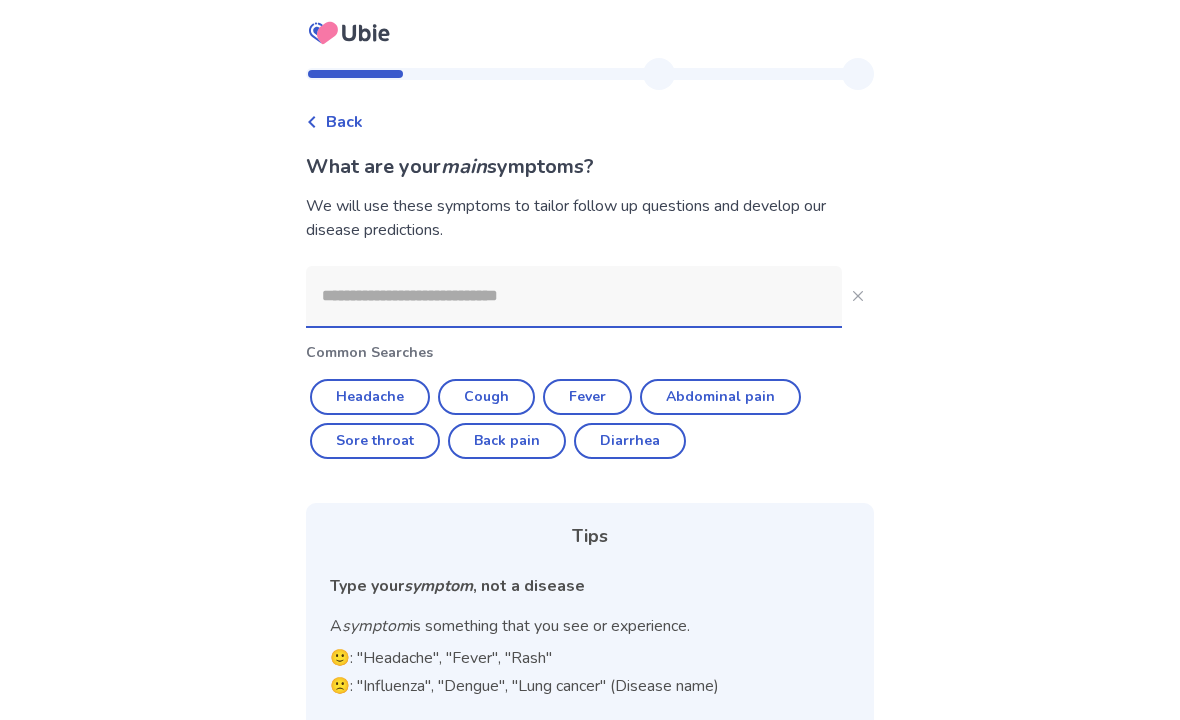 click on "Headache" 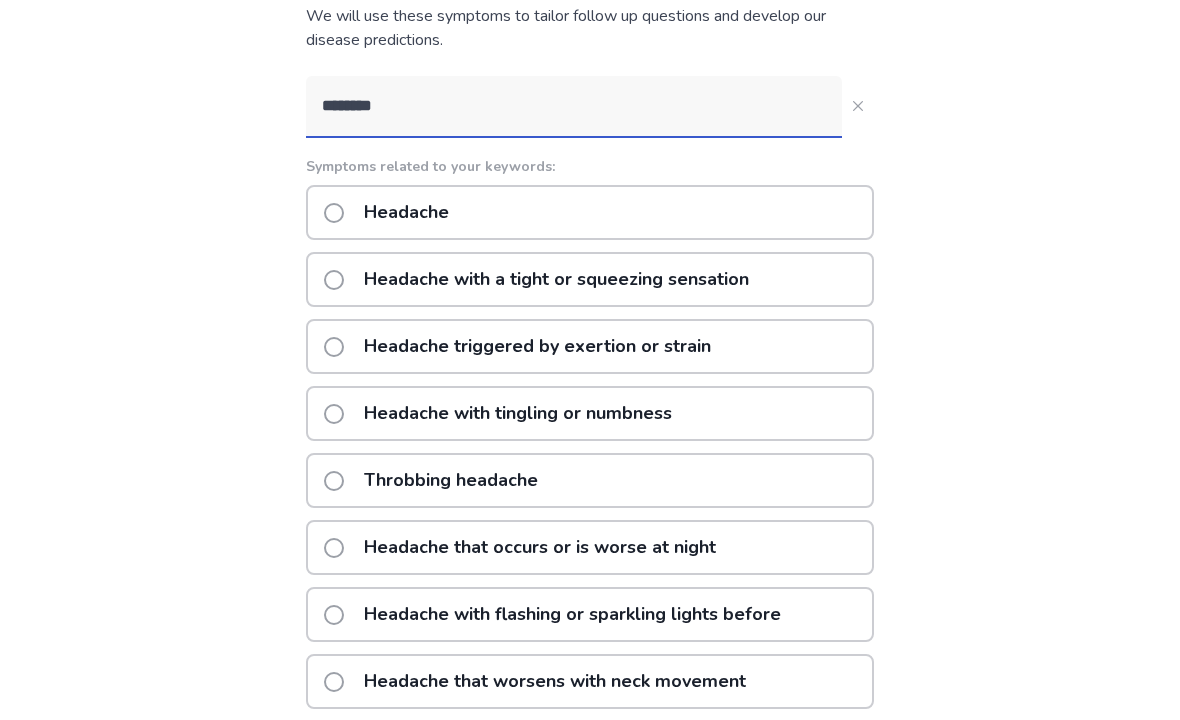 scroll, scrollTop: 190, scrollLeft: 0, axis: vertical 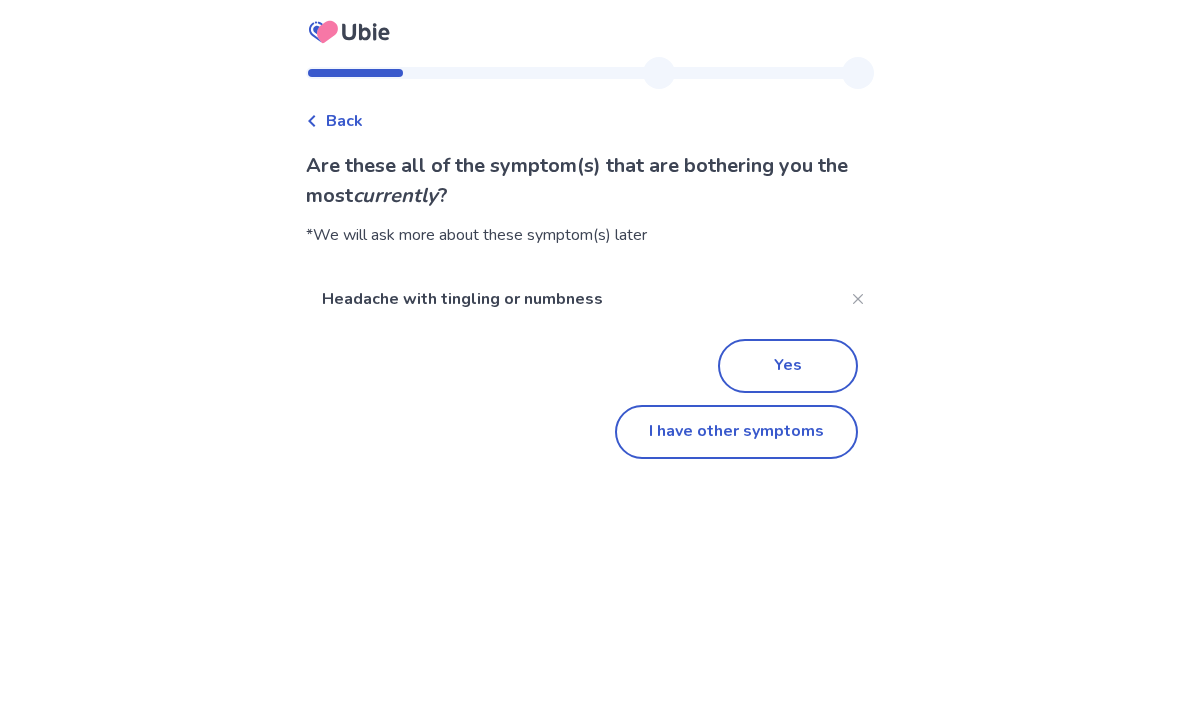 click on "I have other symptoms" 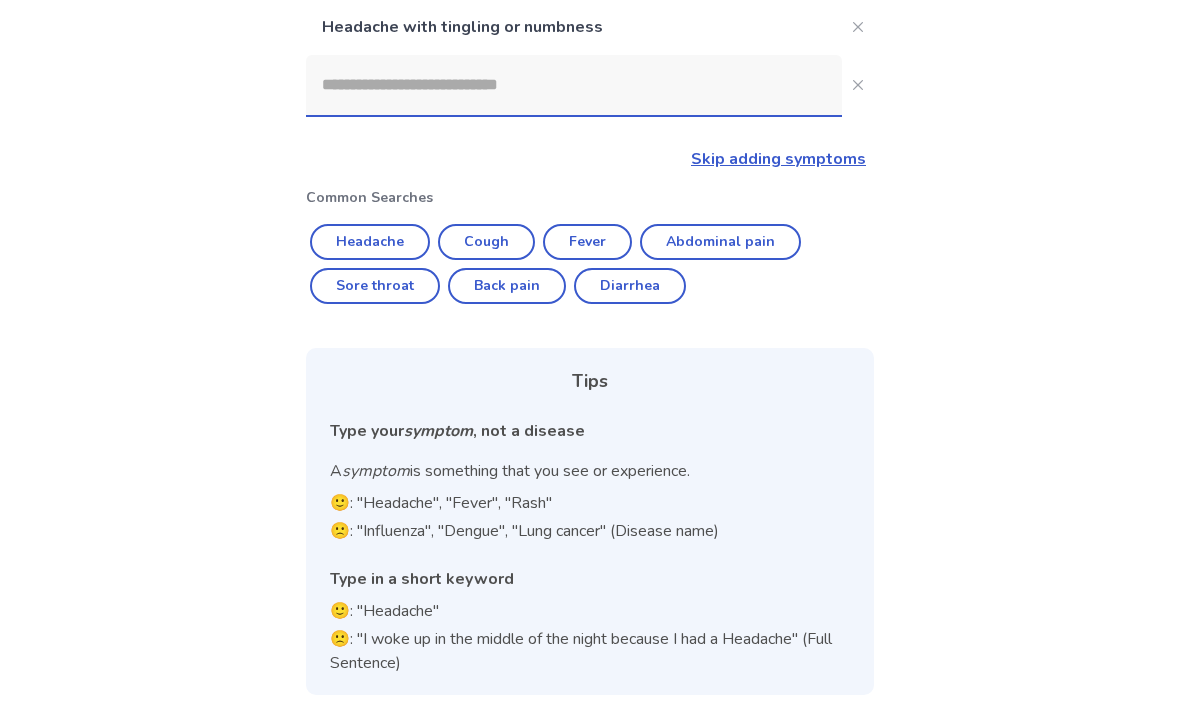 click on "Back pain" 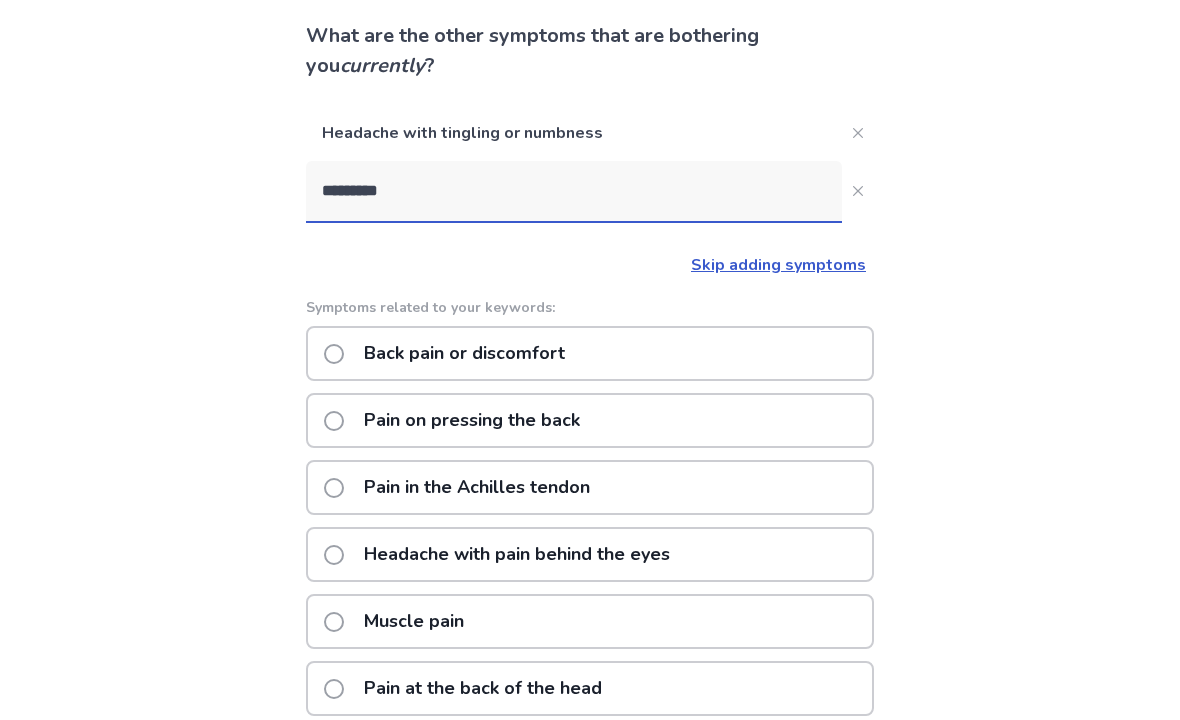 scroll, scrollTop: 131, scrollLeft: 0, axis: vertical 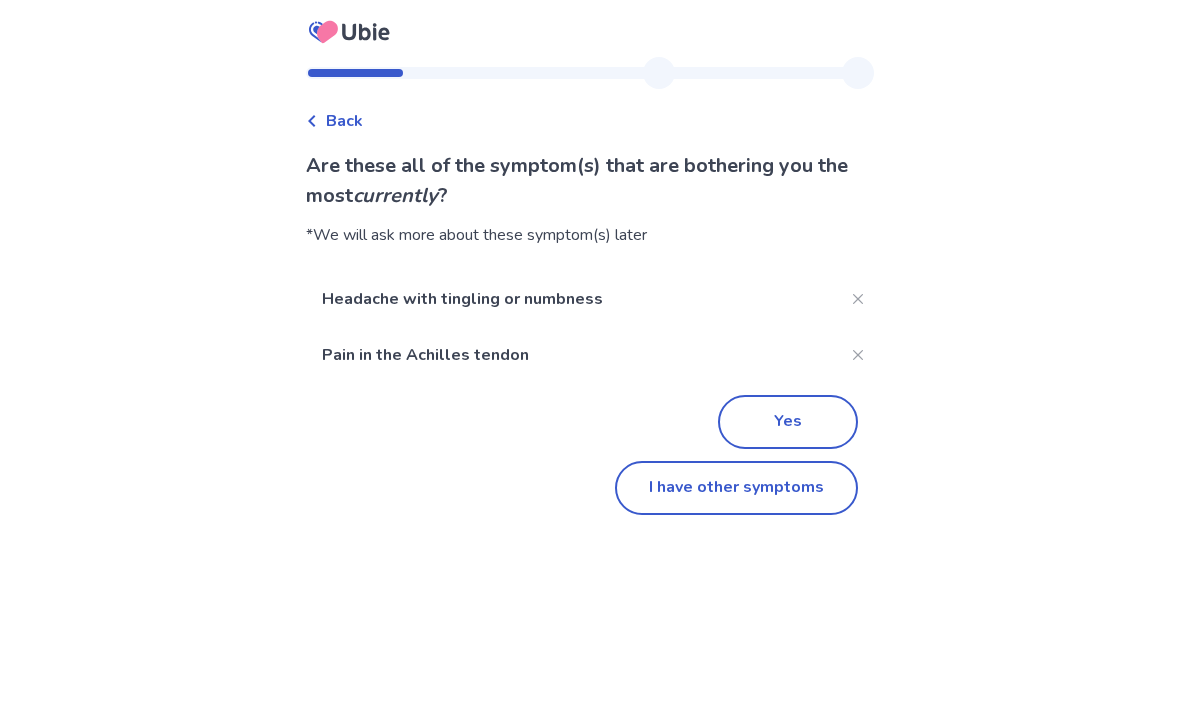 click on "I have other symptoms" 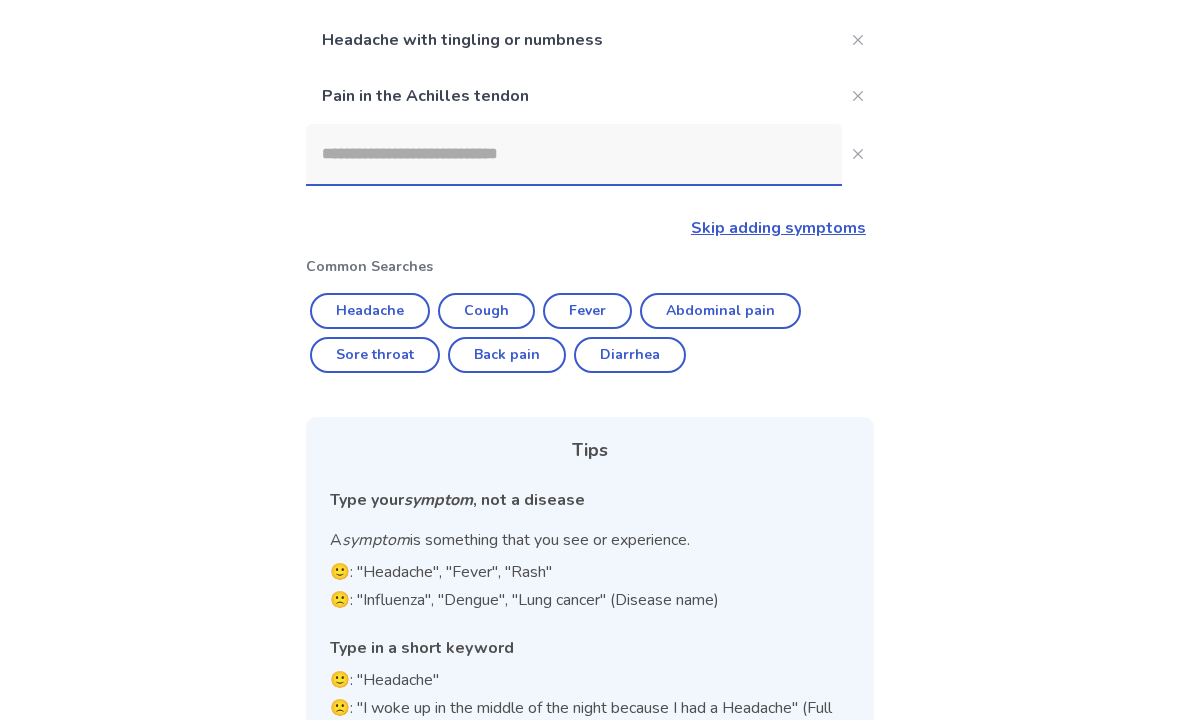 scroll, scrollTop: 232, scrollLeft: 0, axis: vertical 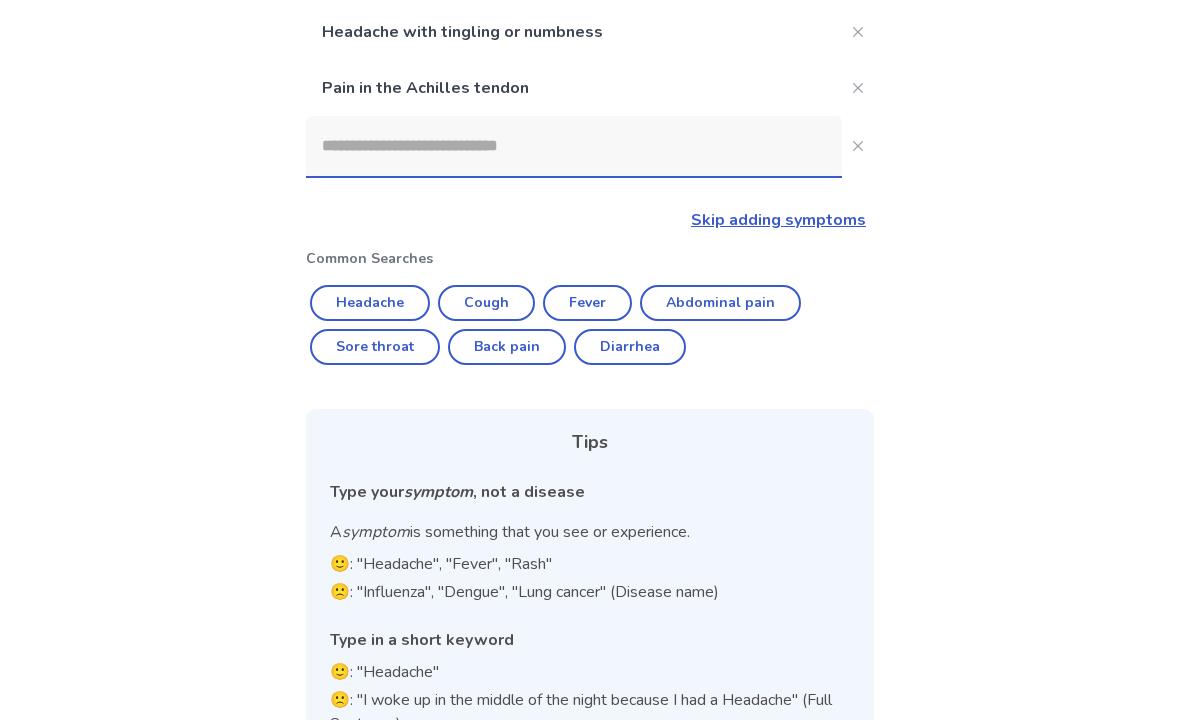click on "Back pain" 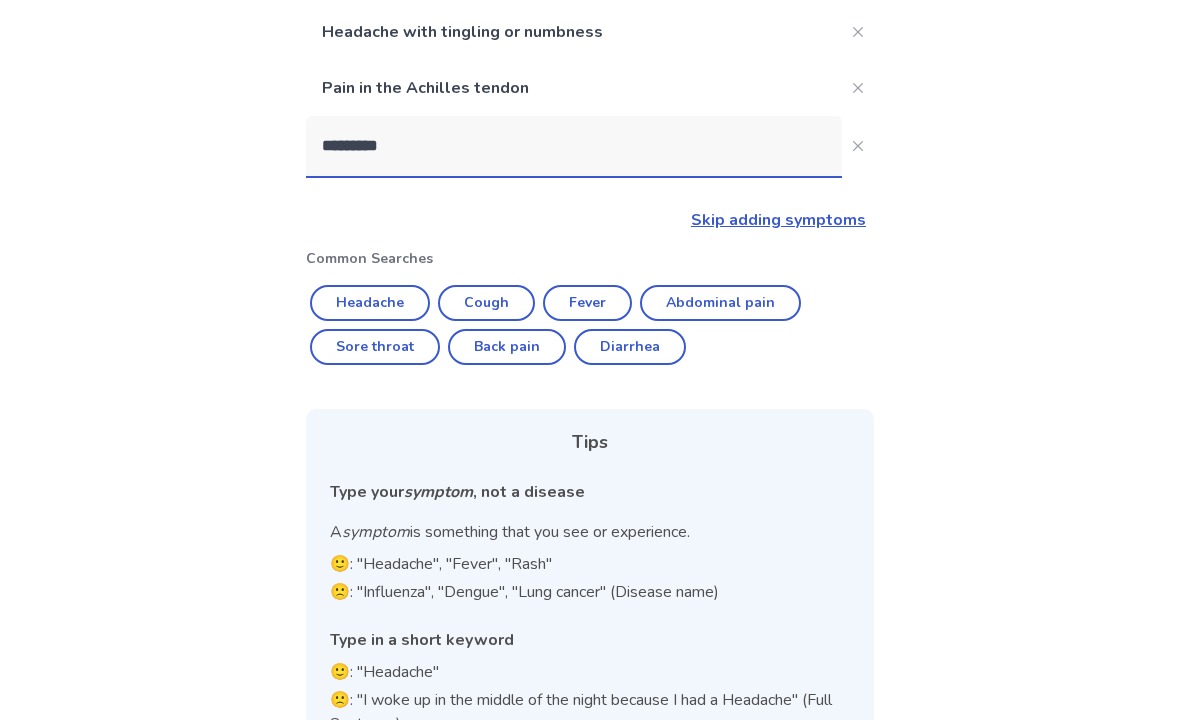 scroll, scrollTop: 112, scrollLeft: 0, axis: vertical 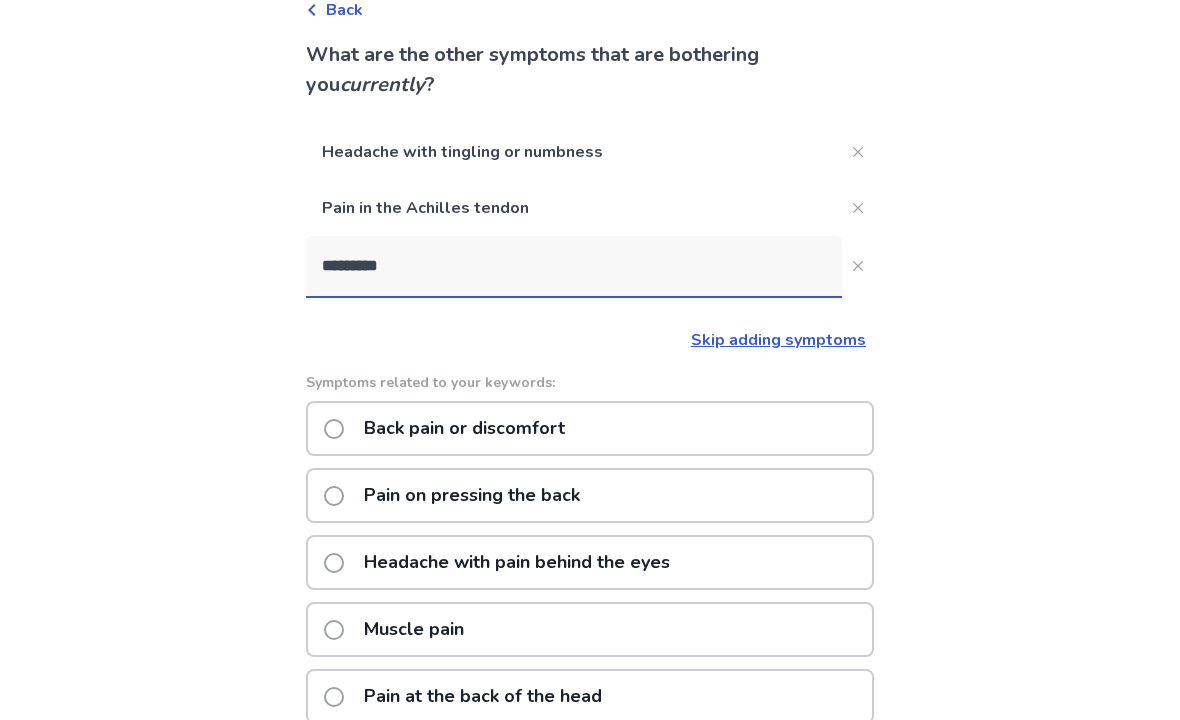 click 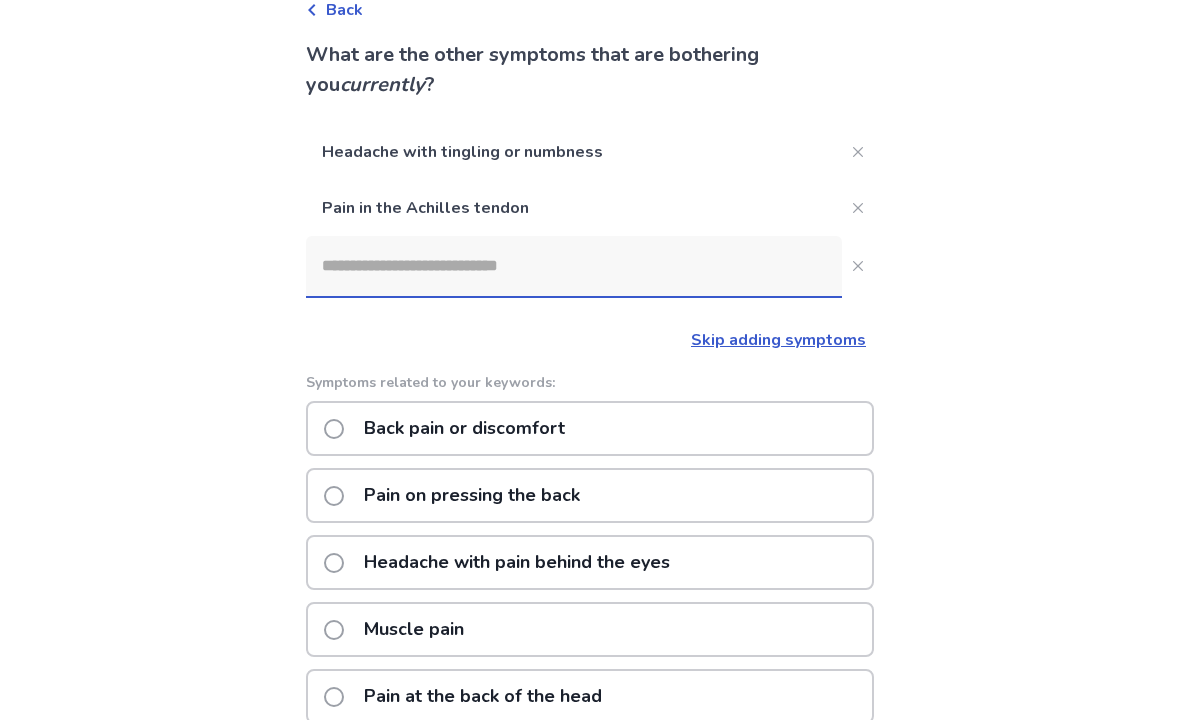 scroll, scrollTop: 0, scrollLeft: 0, axis: both 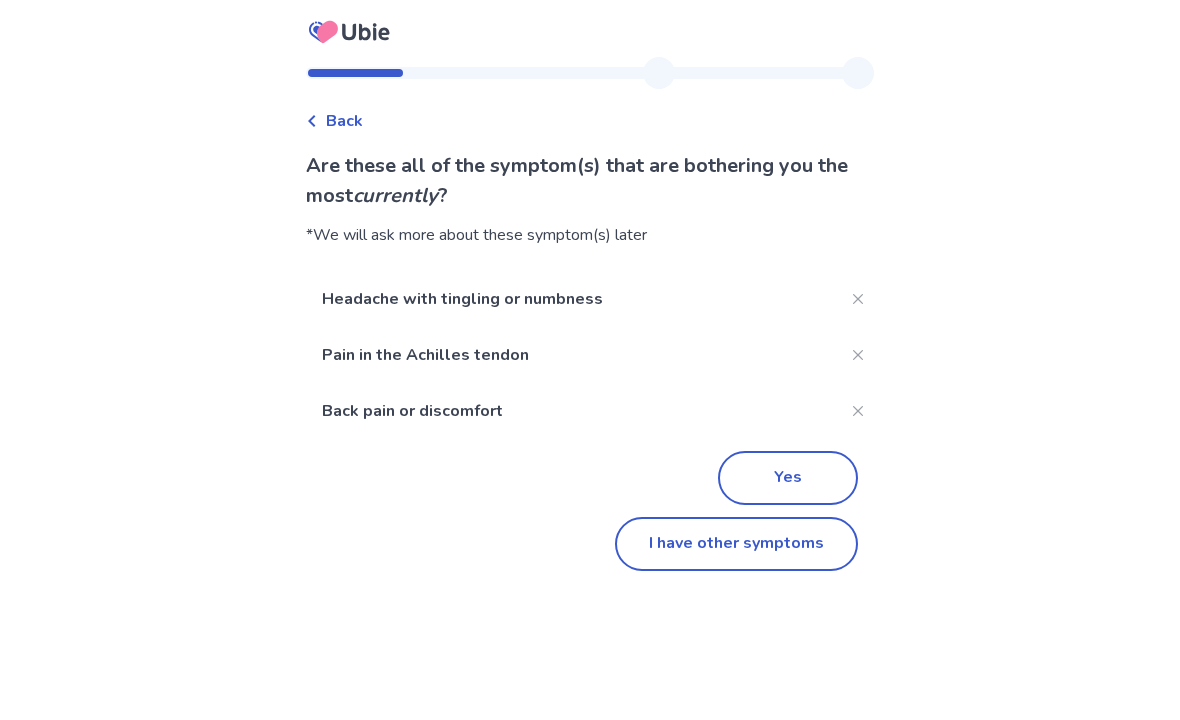 click on "I have other symptoms" 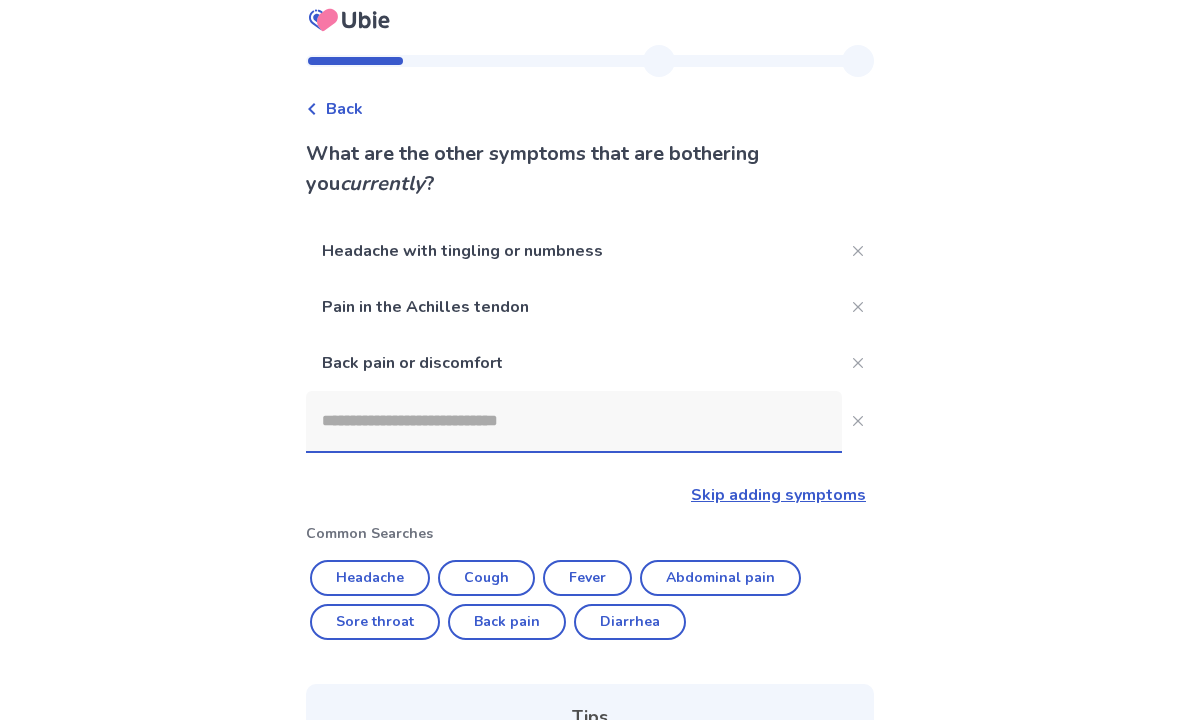 scroll, scrollTop: 0, scrollLeft: 0, axis: both 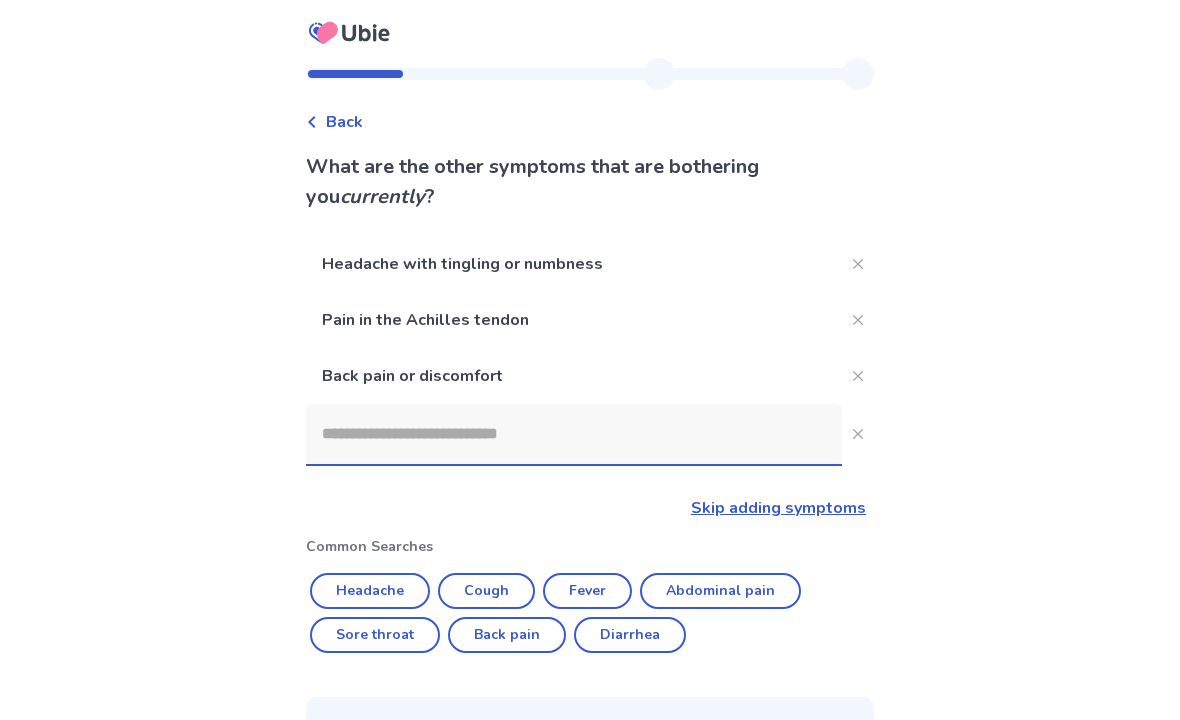 click on "Back" at bounding box center (344, 122) 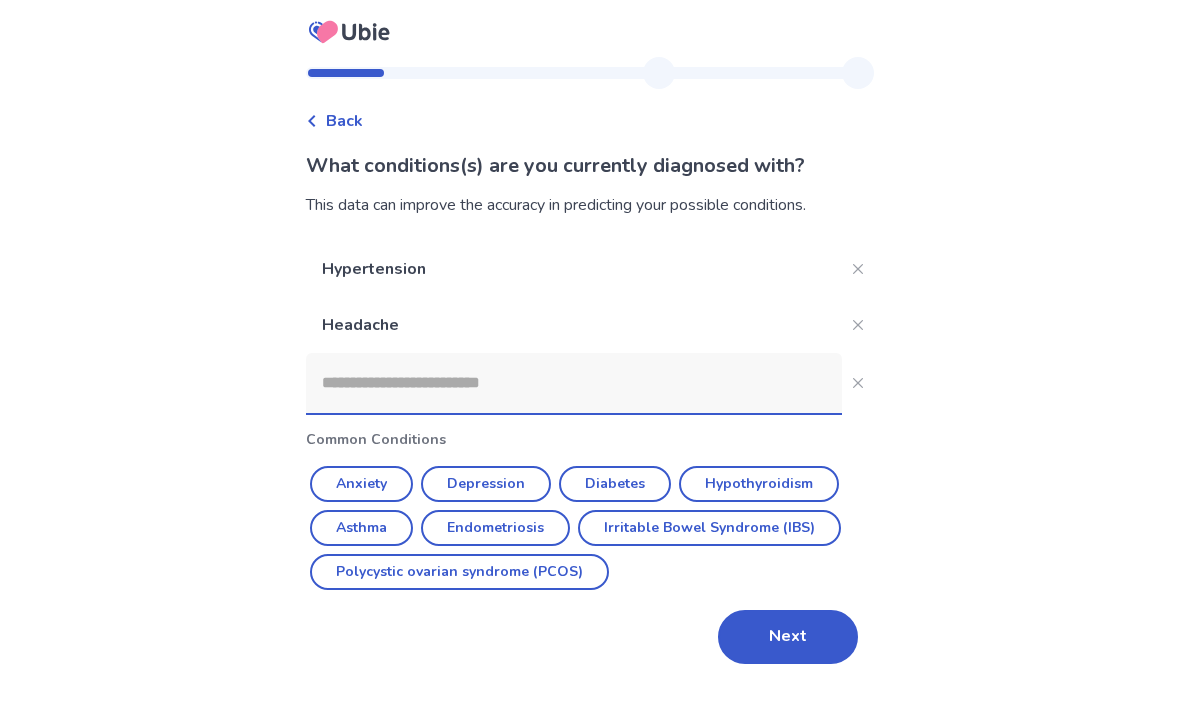 scroll, scrollTop: 56, scrollLeft: 0, axis: vertical 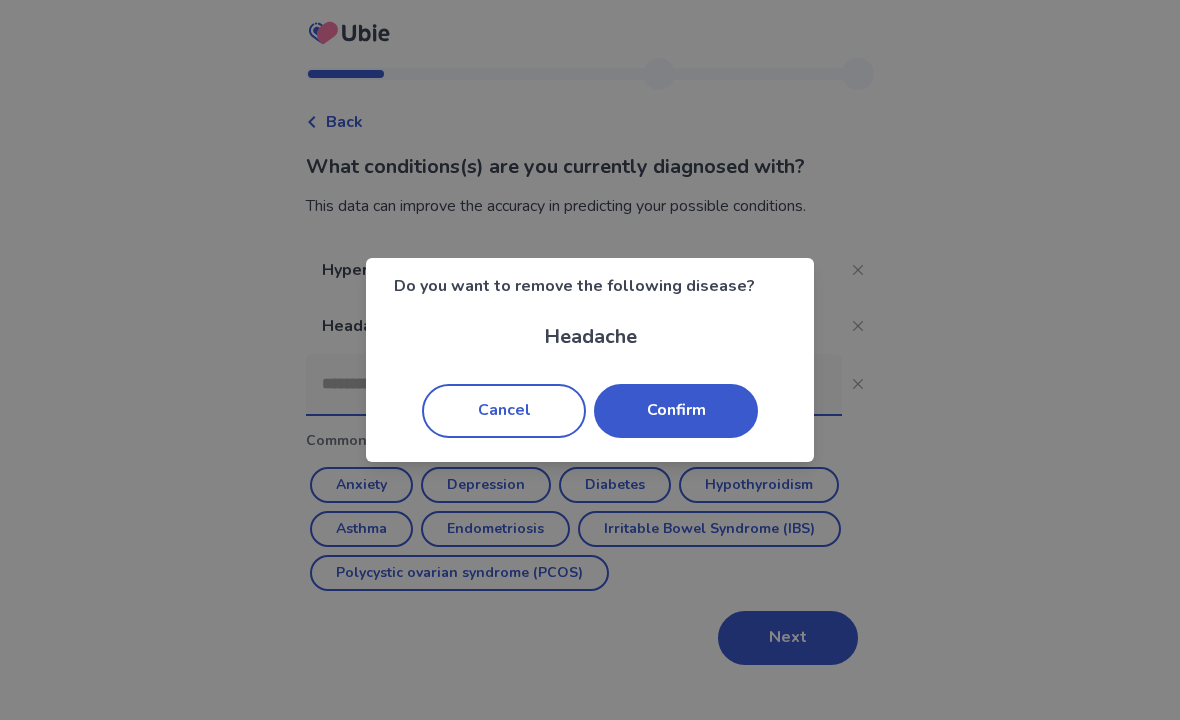 click on "Cancel" at bounding box center (504, 411) 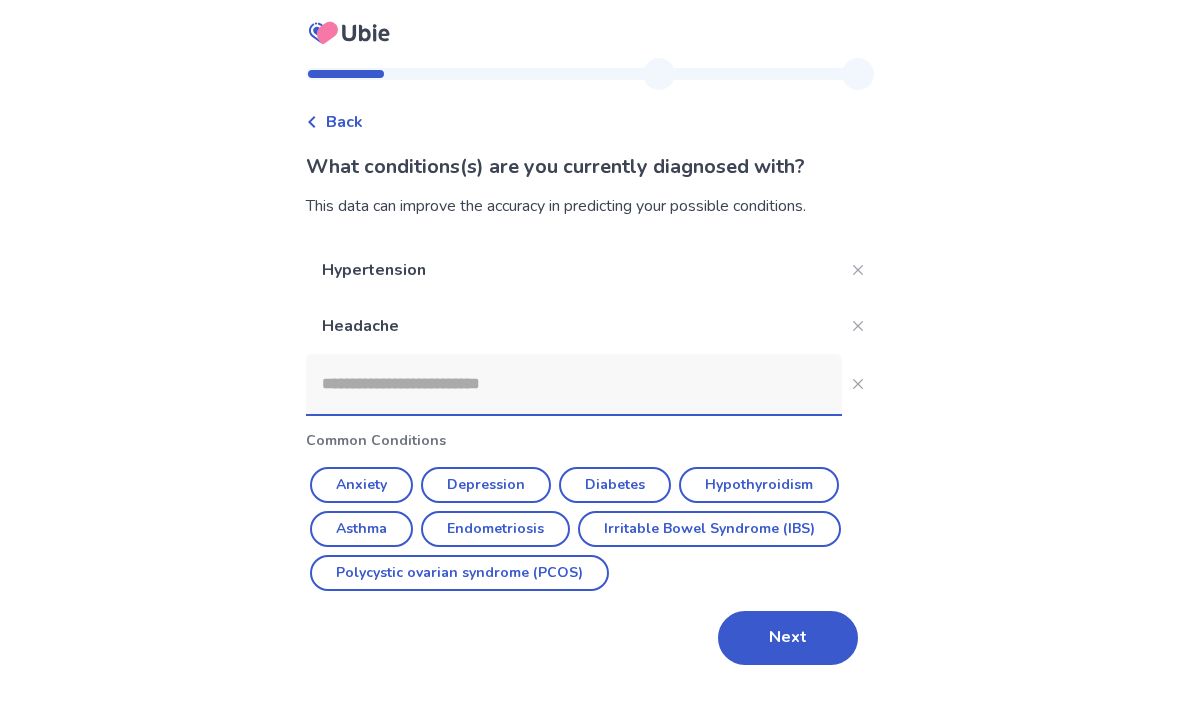 click on "Next" at bounding box center (788, 638) 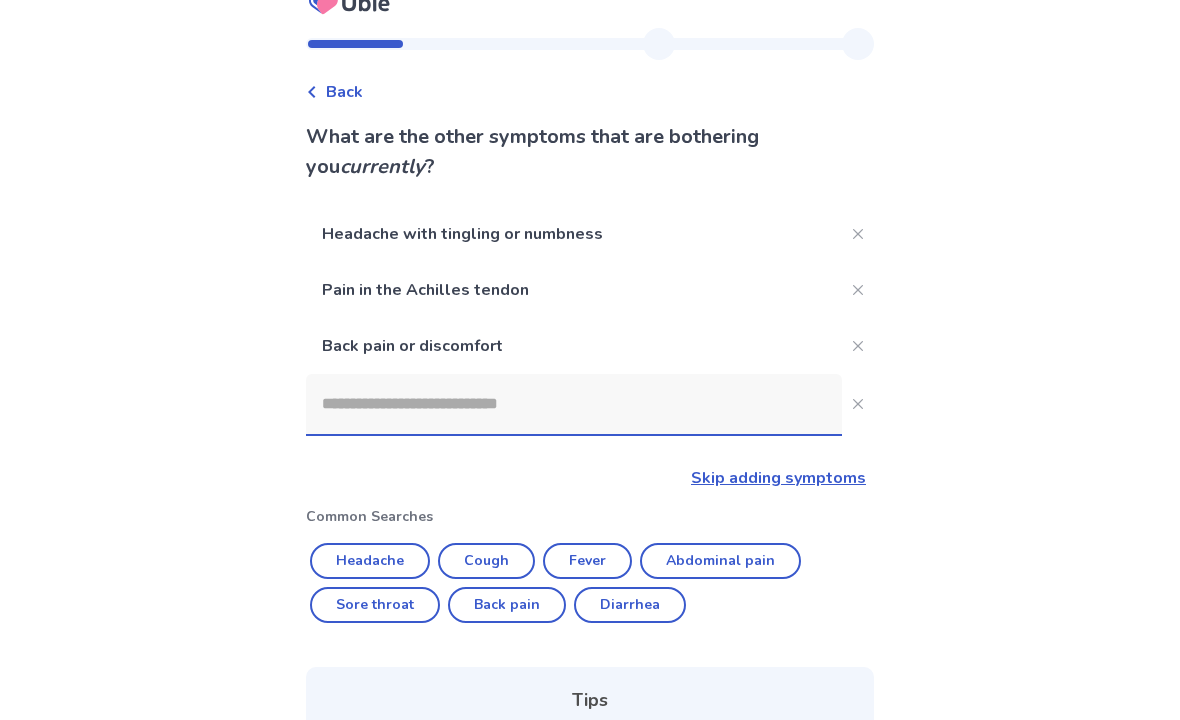 scroll, scrollTop: 31, scrollLeft: 0, axis: vertical 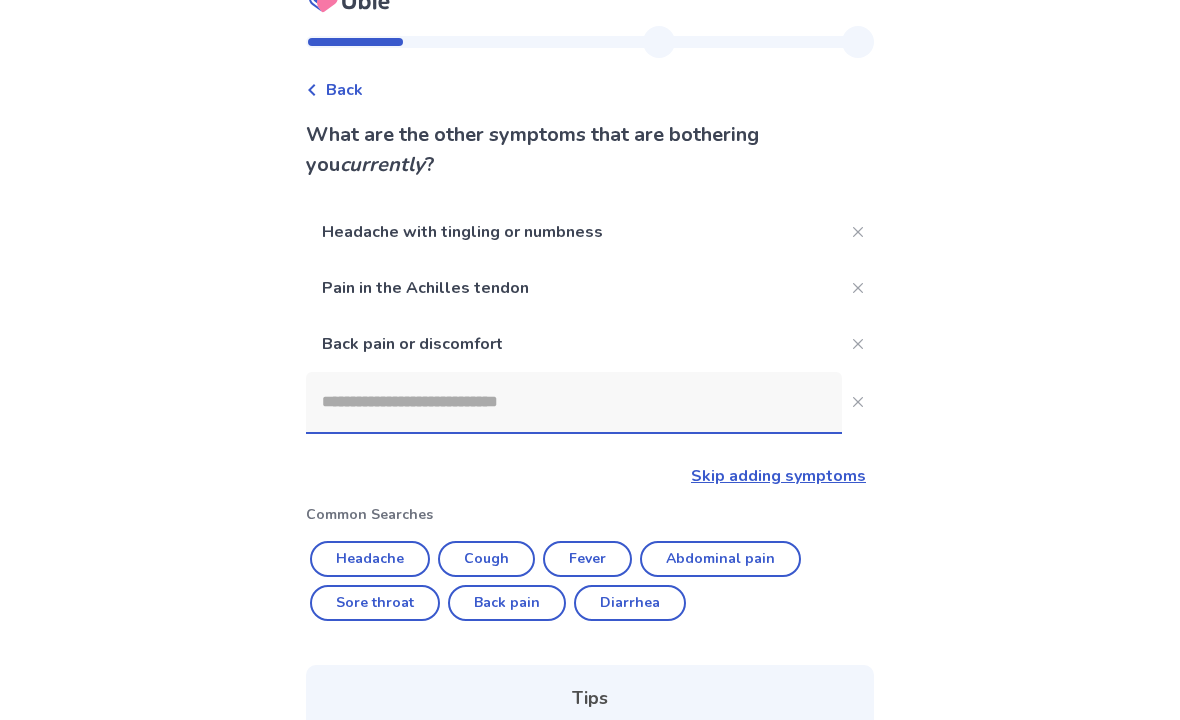 click on "Skip adding symptoms" 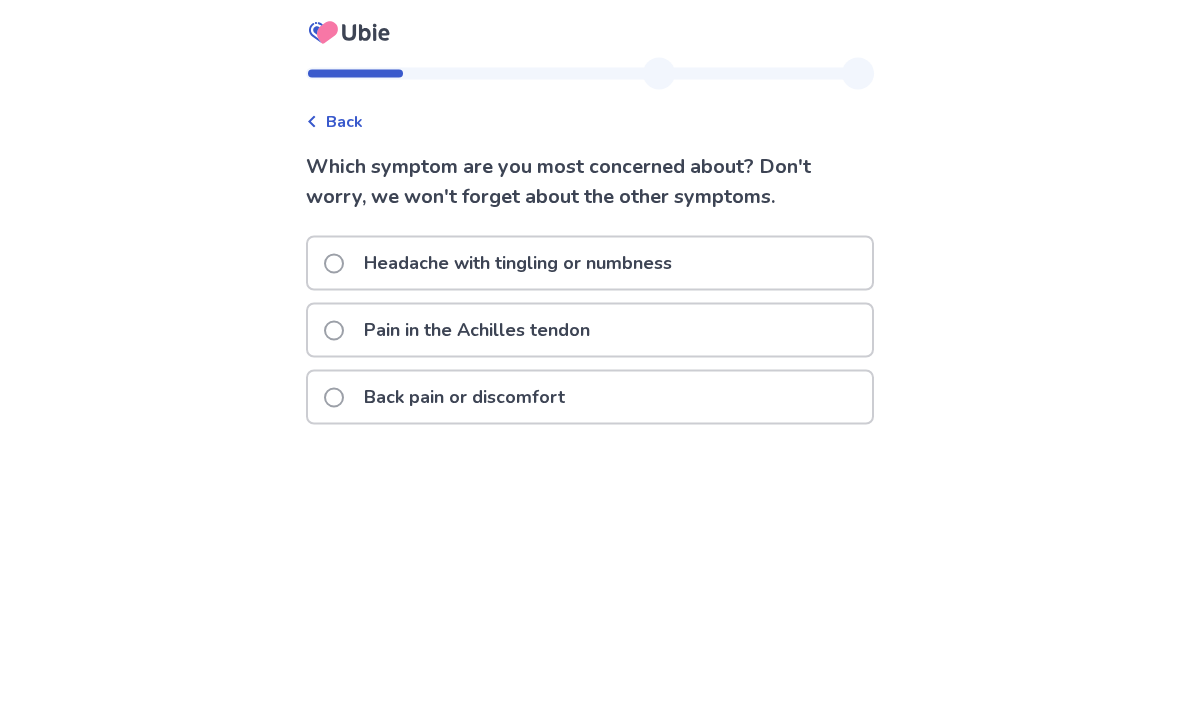 scroll, scrollTop: 0, scrollLeft: 0, axis: both 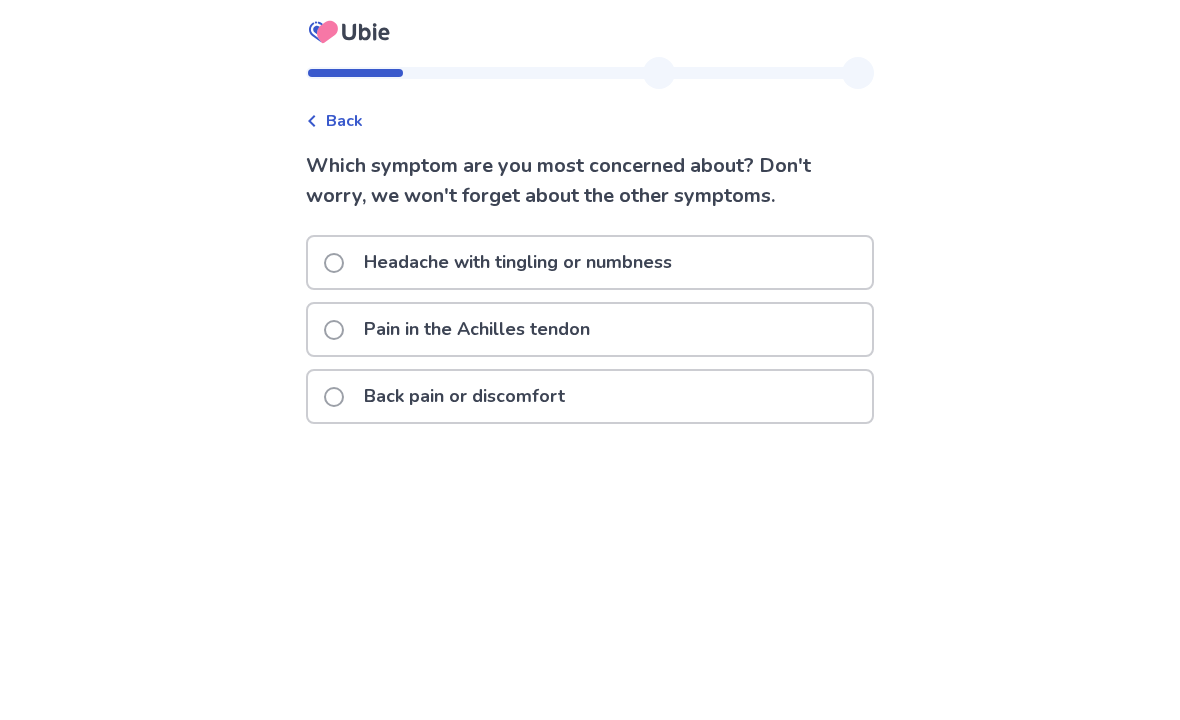 click 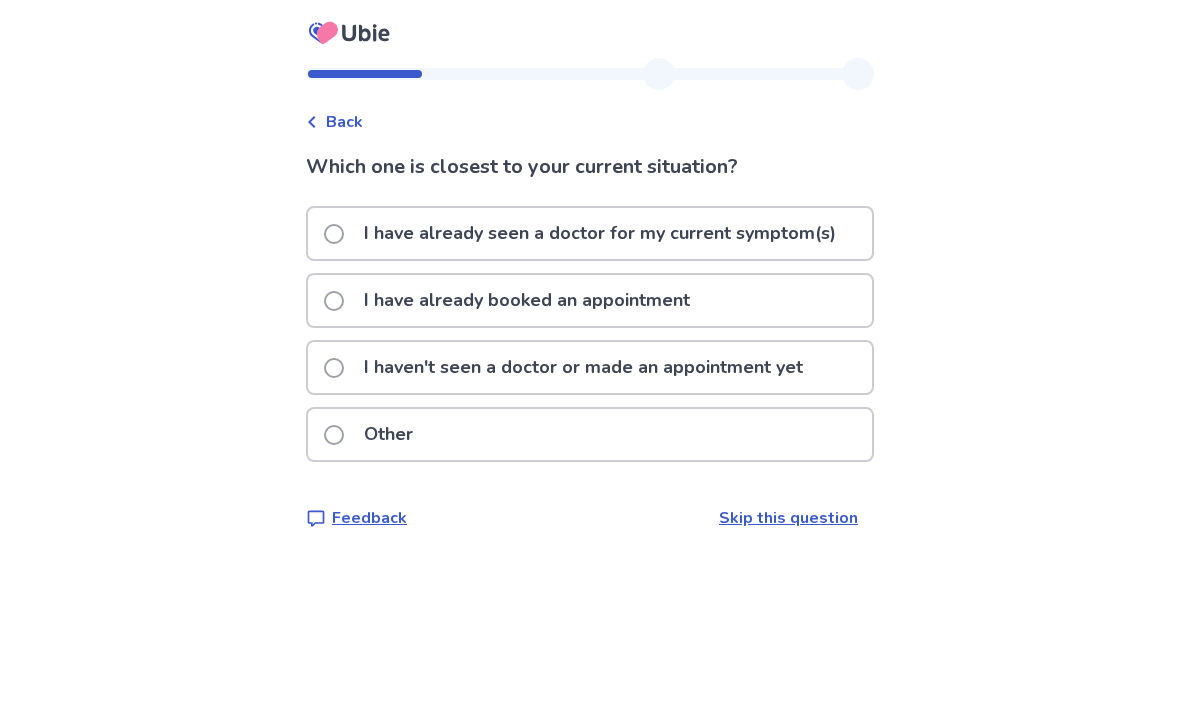 click at bounding box center [334, 234] 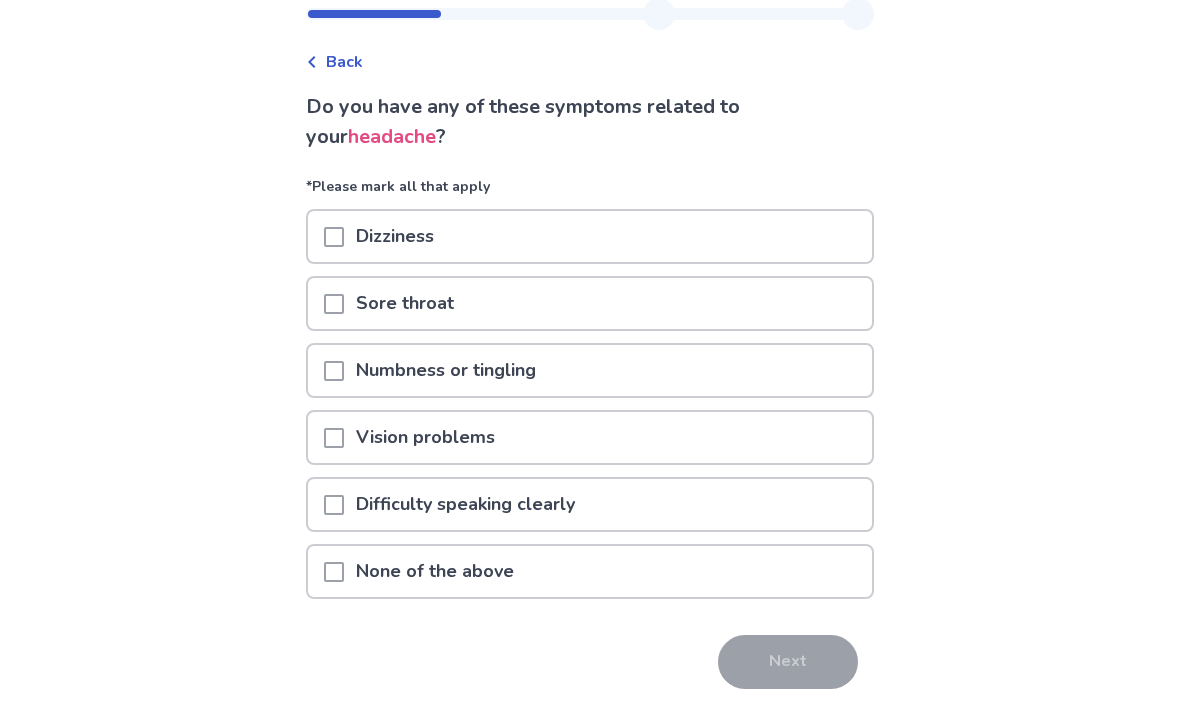 scroll, scrollTop: 61, scrollLeft: 0, axis: vertical 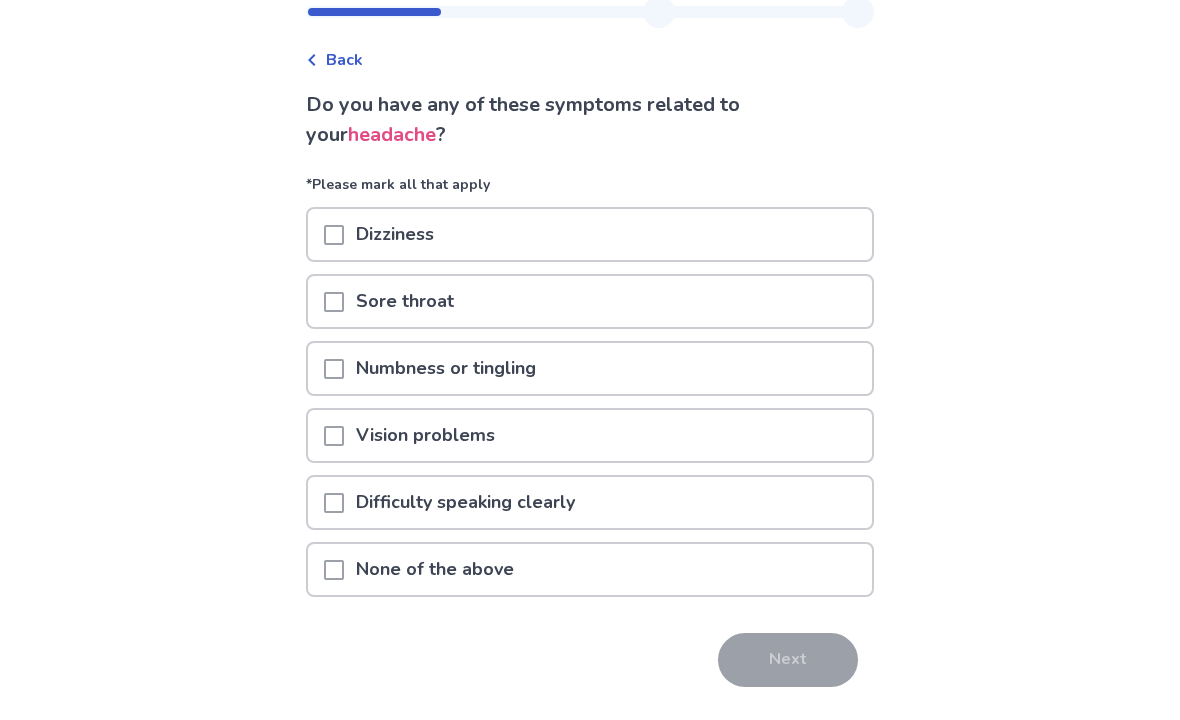 click at bounding box center (334, 370) 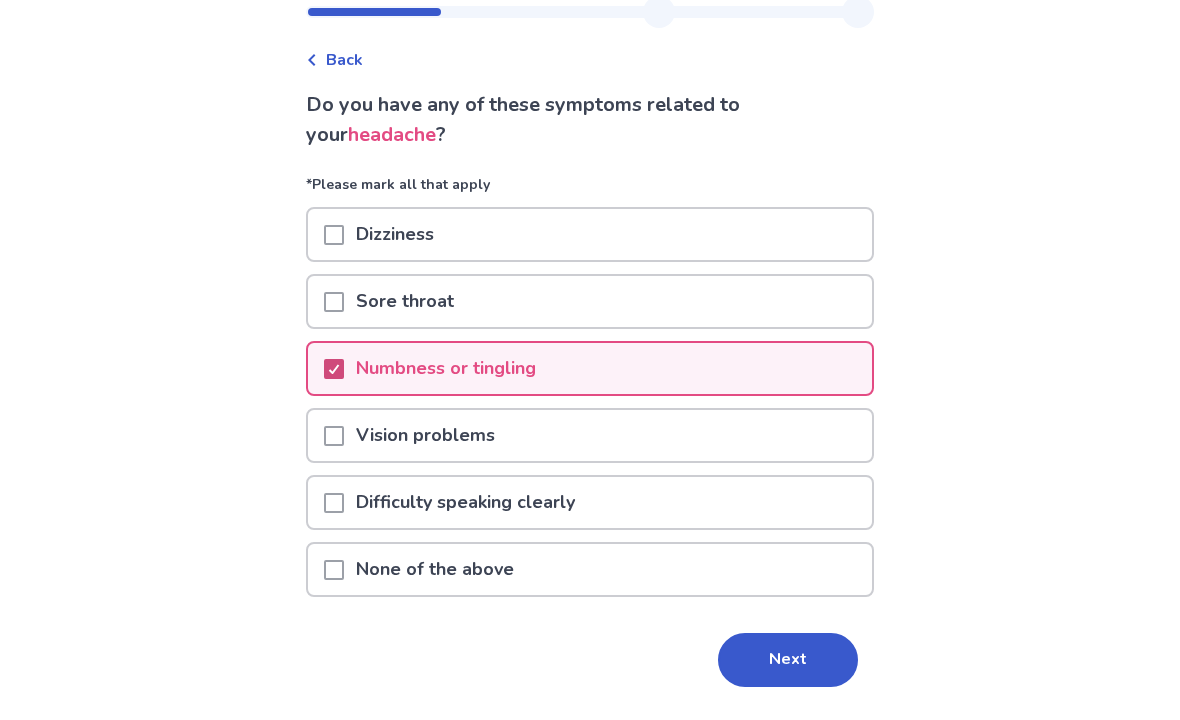 scroll, scrollTop: 61, scrollLeft: 0, axis: vertical 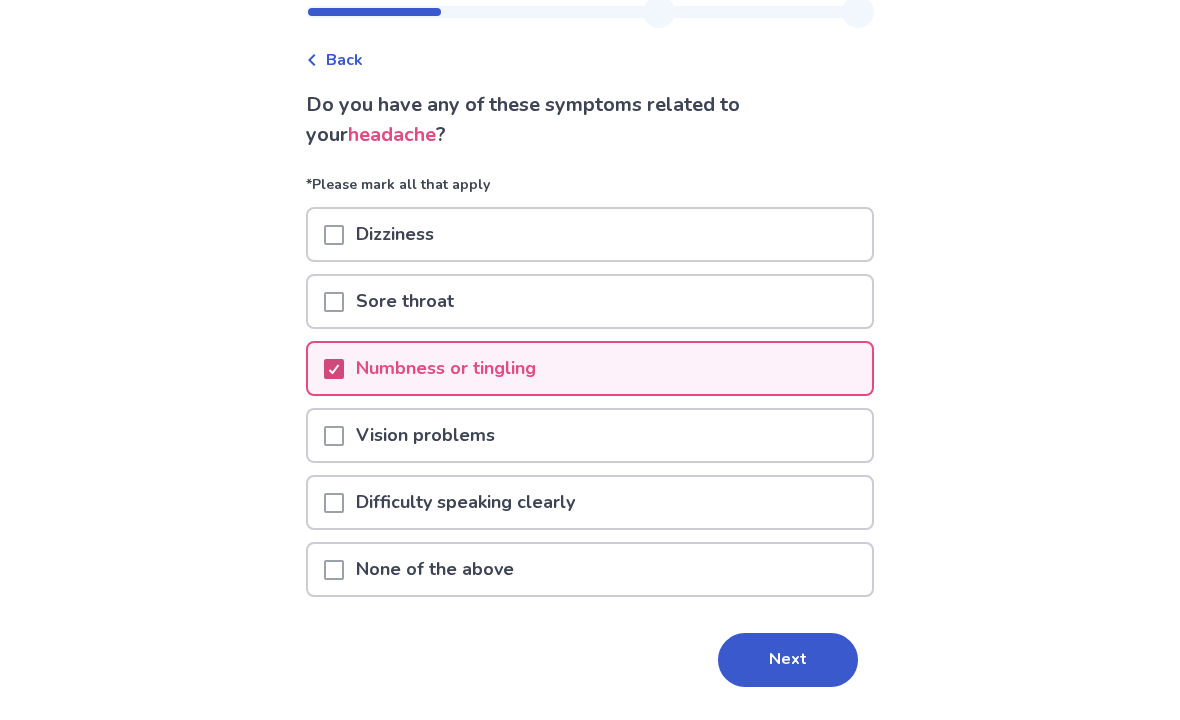 click at bounding box center [334, 437] 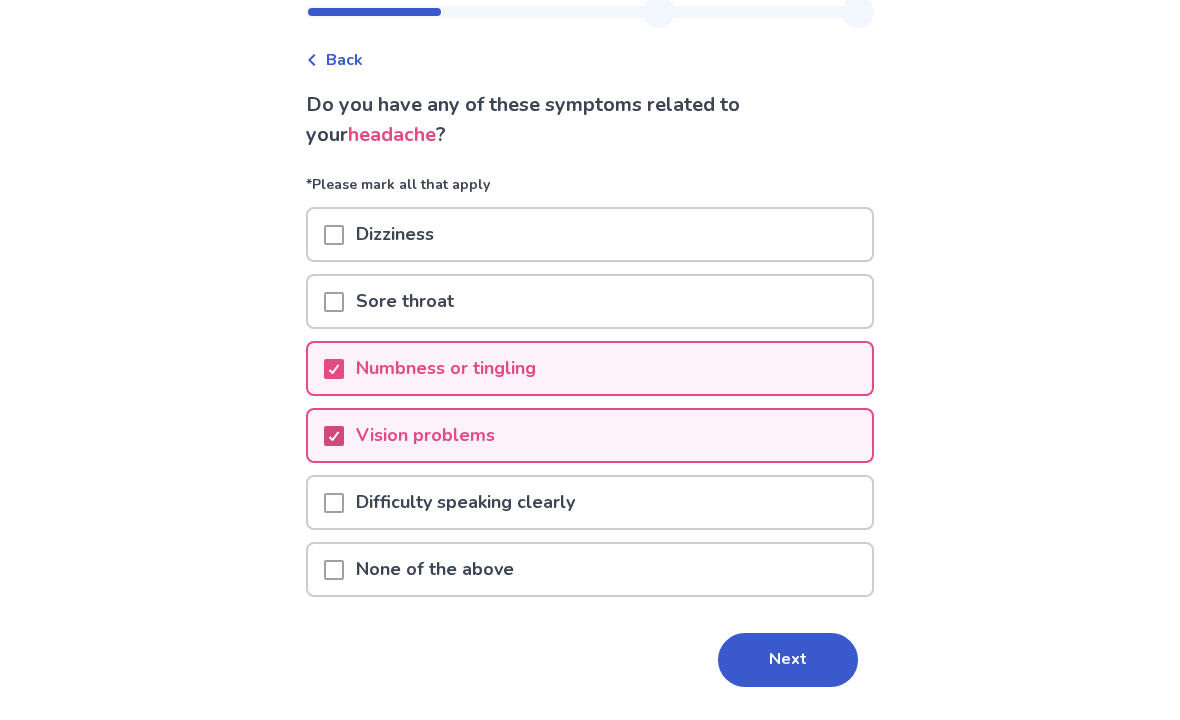 scroll, scrollTop: 61, scrollLeft: 0, axis: vertical 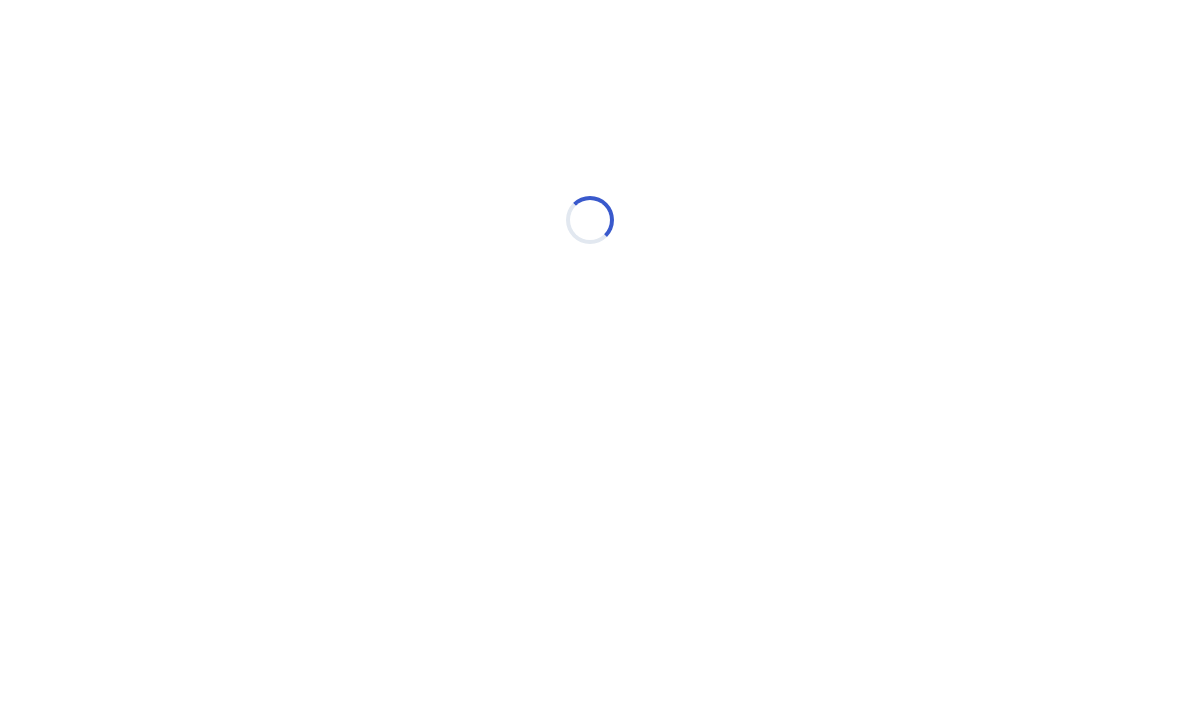 select on "*" 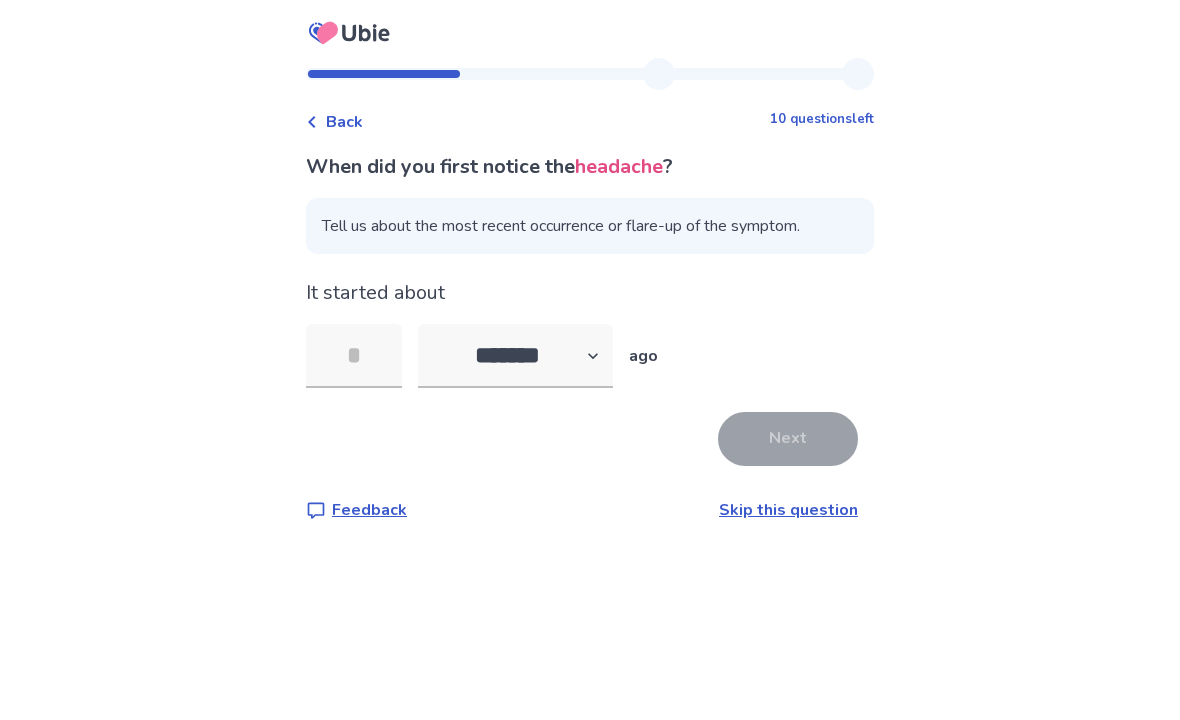 click on "Tell us about the most recent occurrence or flare-up of the symptom." at bounding box center [590, 226] 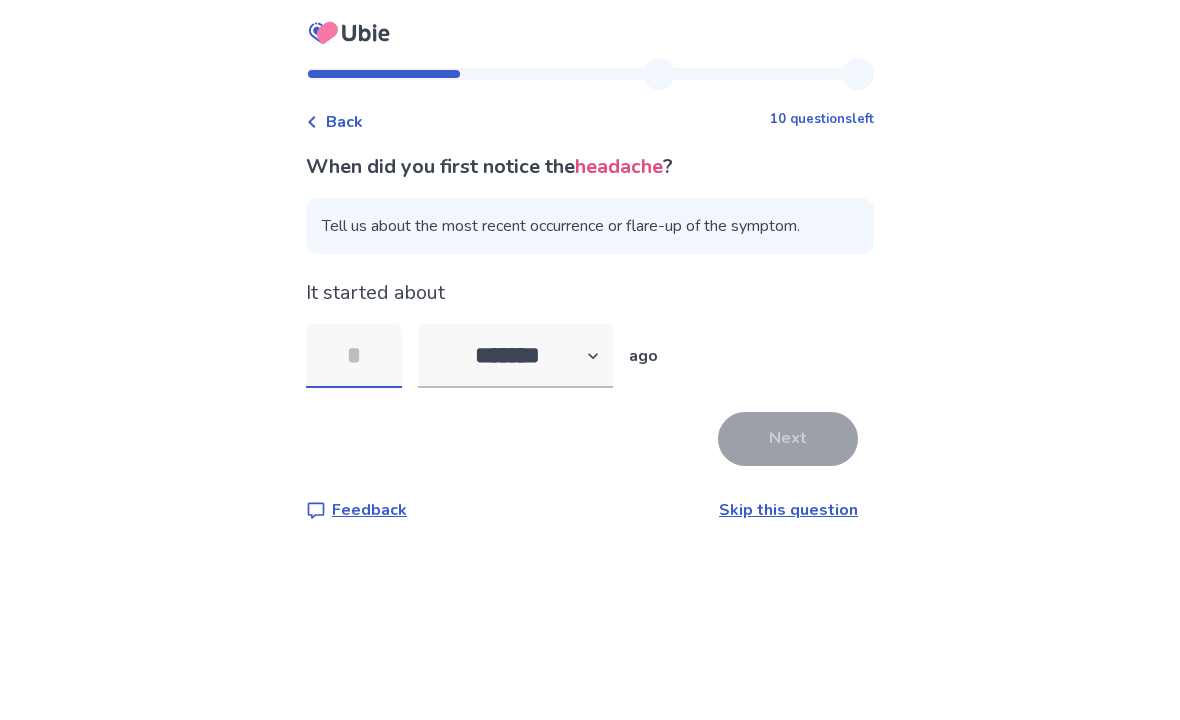click at bounding box center [354, 356] 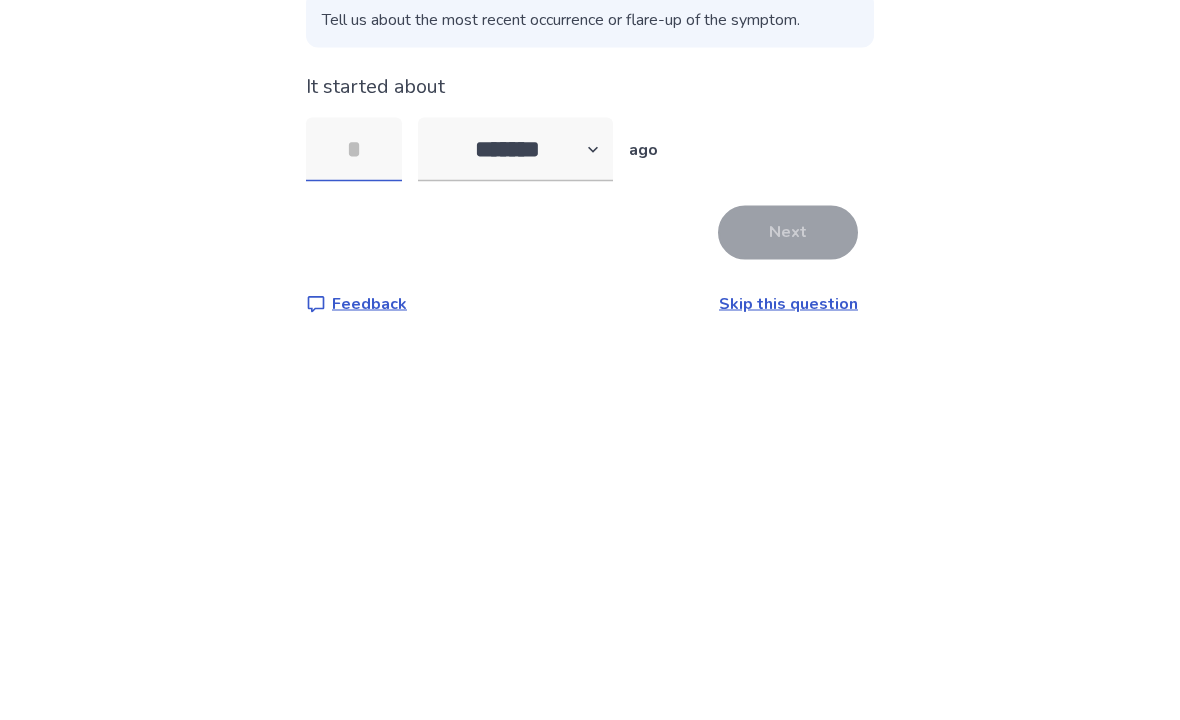 type on "*" 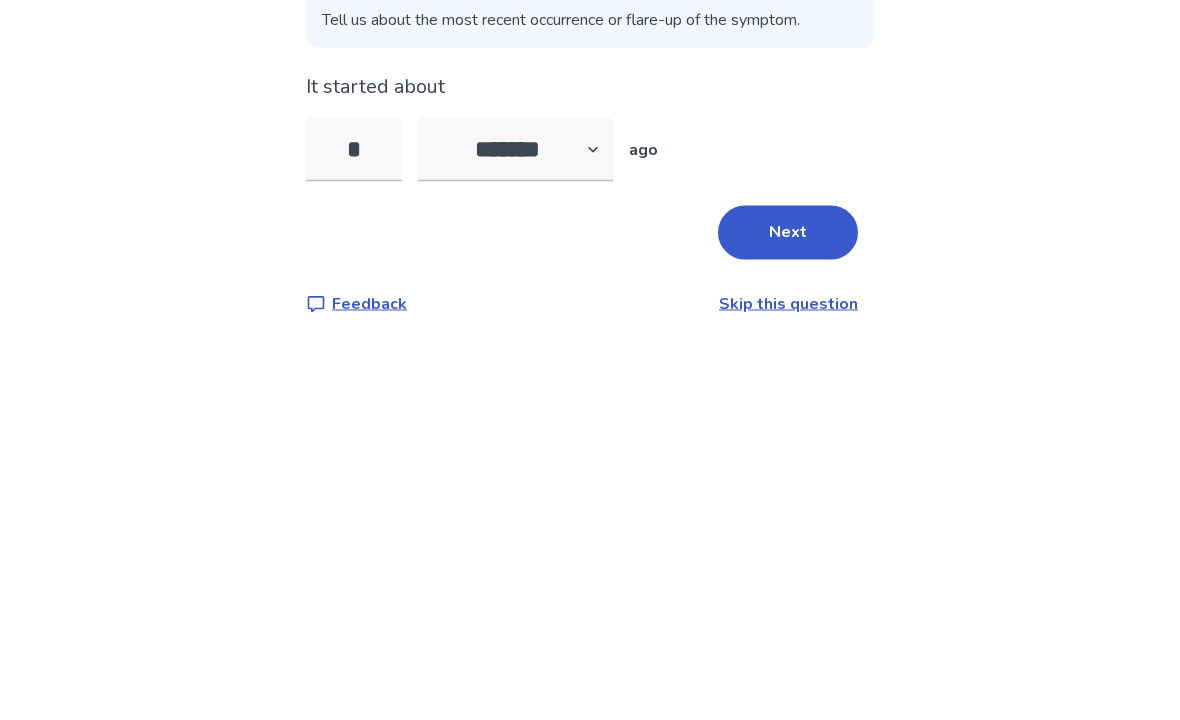 click on "Next" at bounding box center [788, 439] 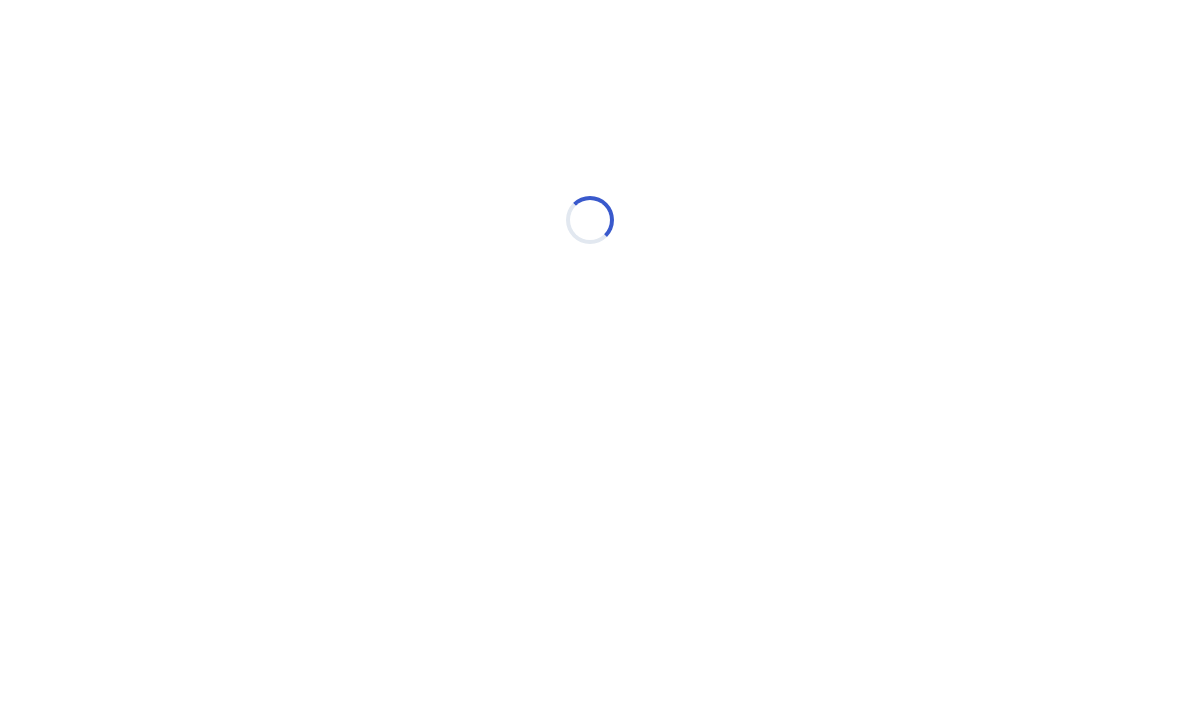 select on "*" 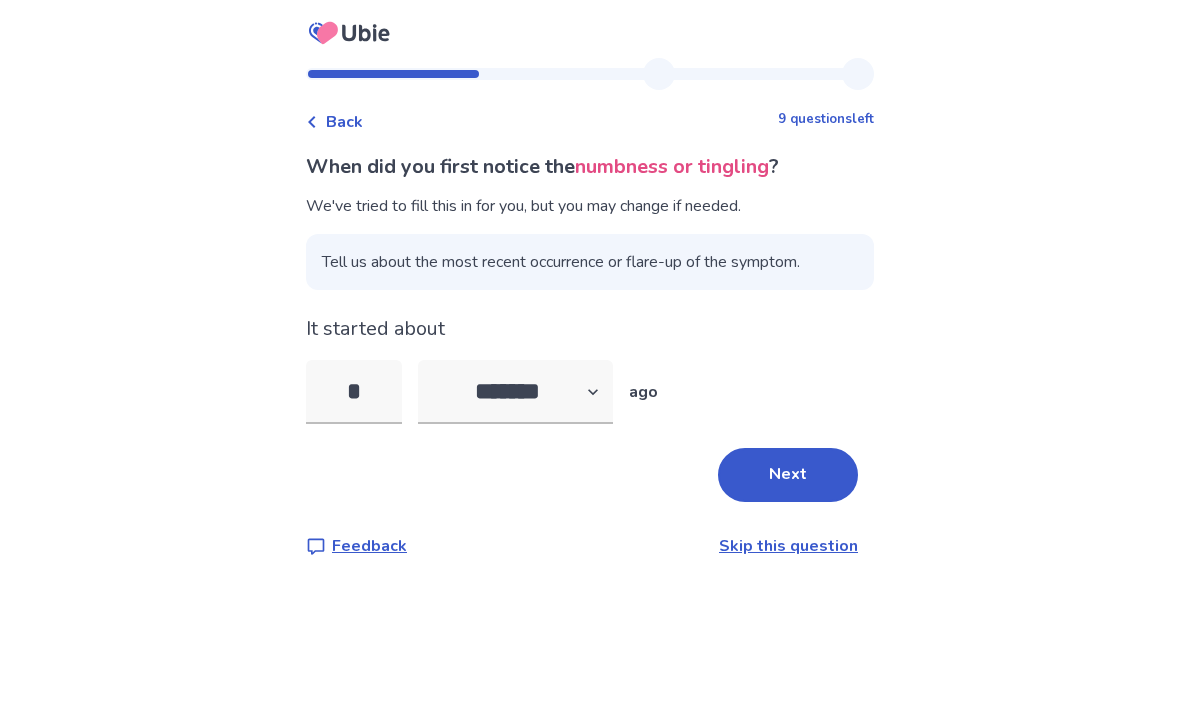 click on "Next" at bounding box center (788, 475) 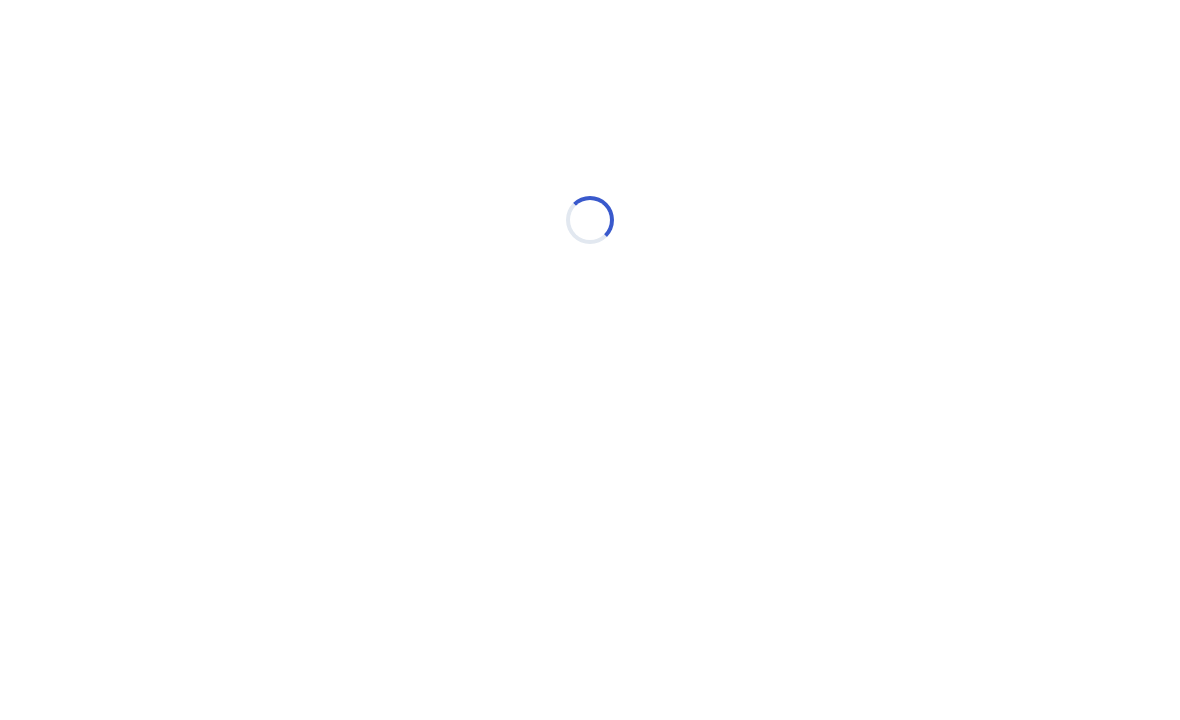 select on "*" 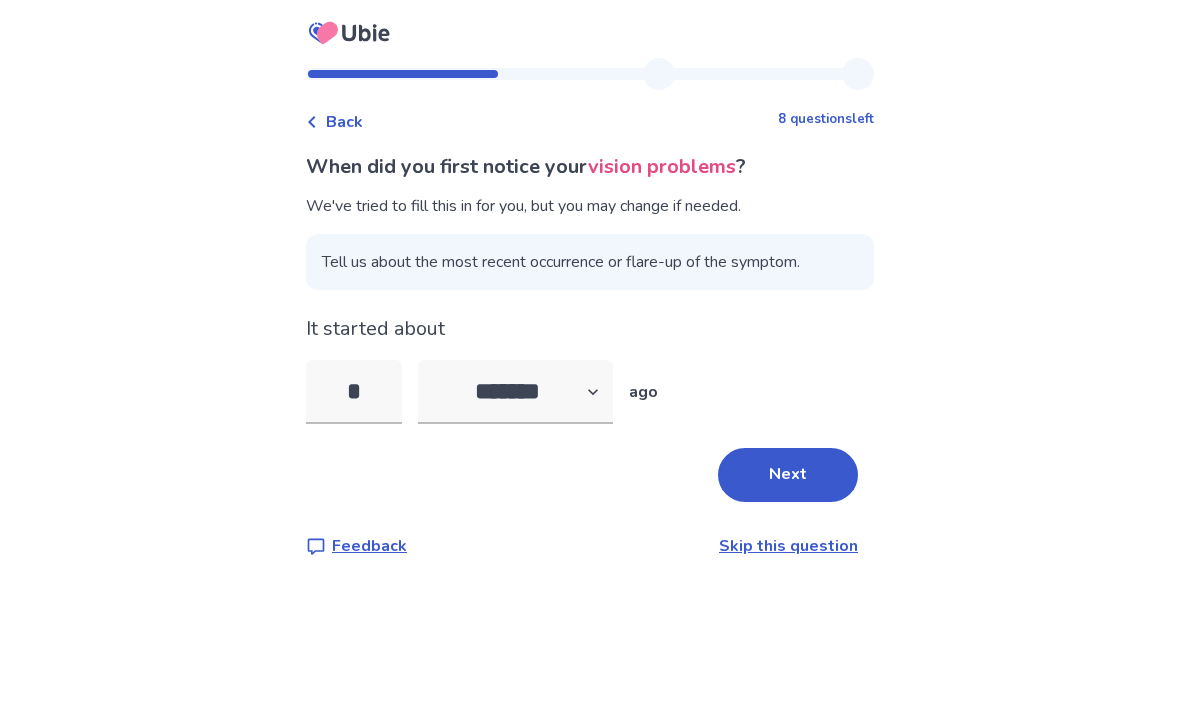 click on "*" at bounding box center [354, 392] 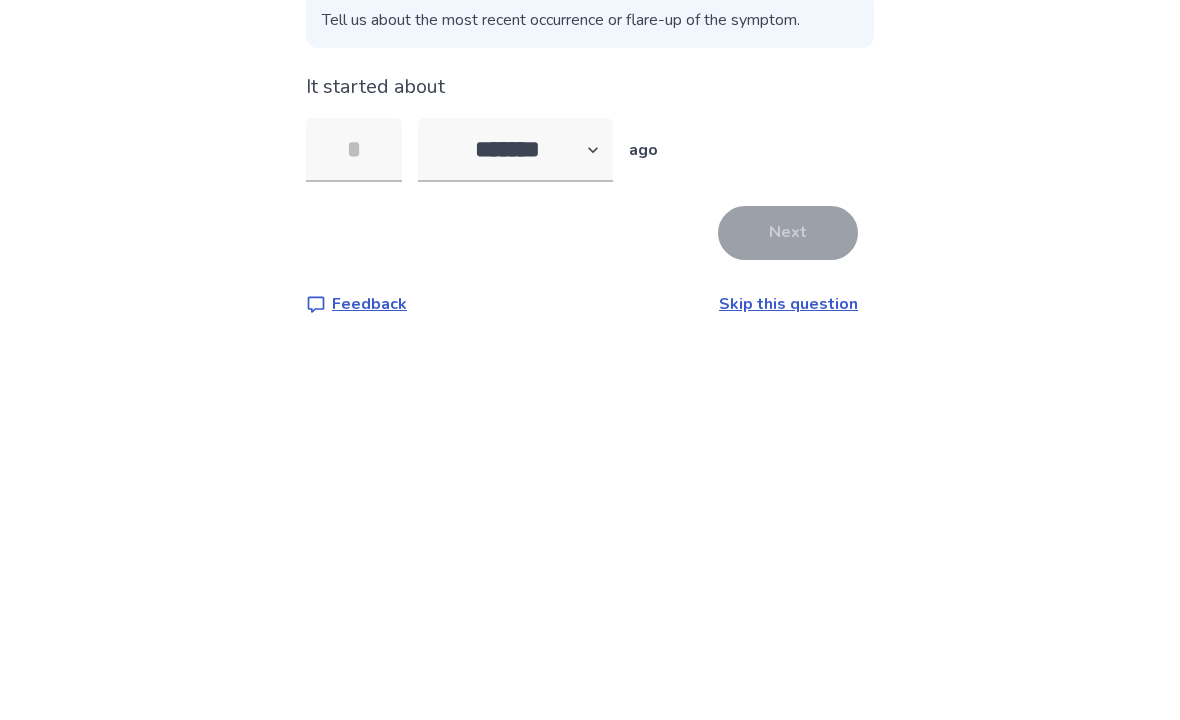 type 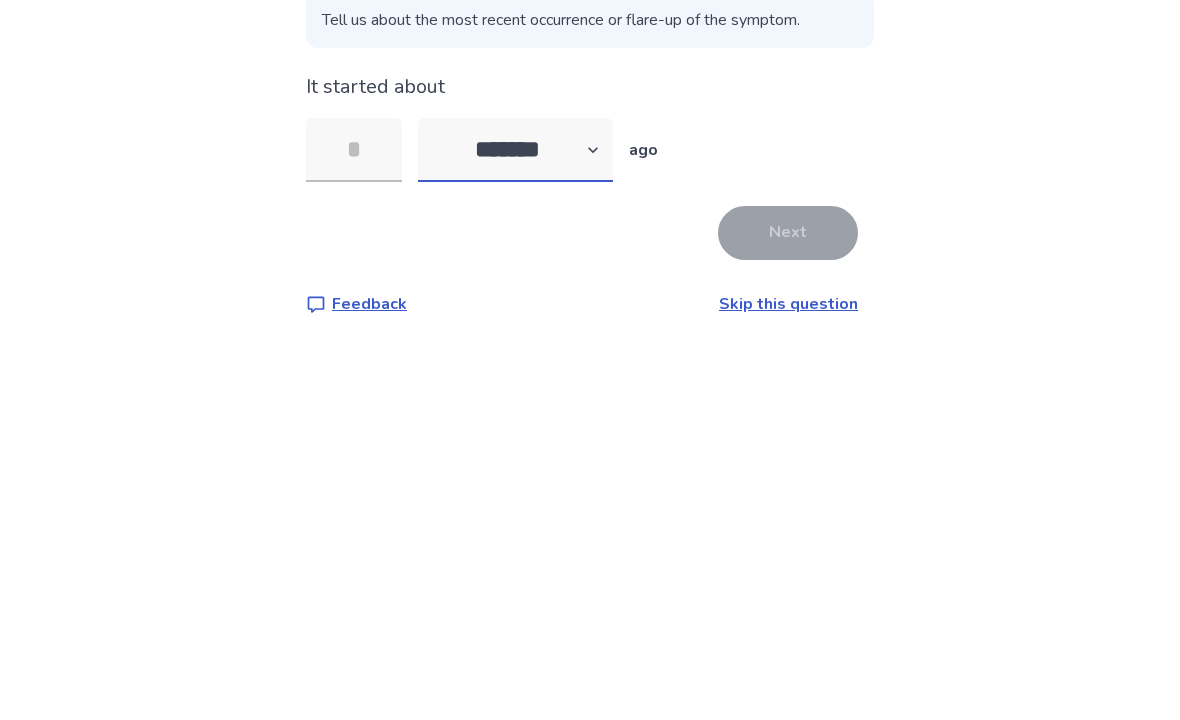 click on "******* ****** ******* ******** *******" at bounding box center [515, 392] 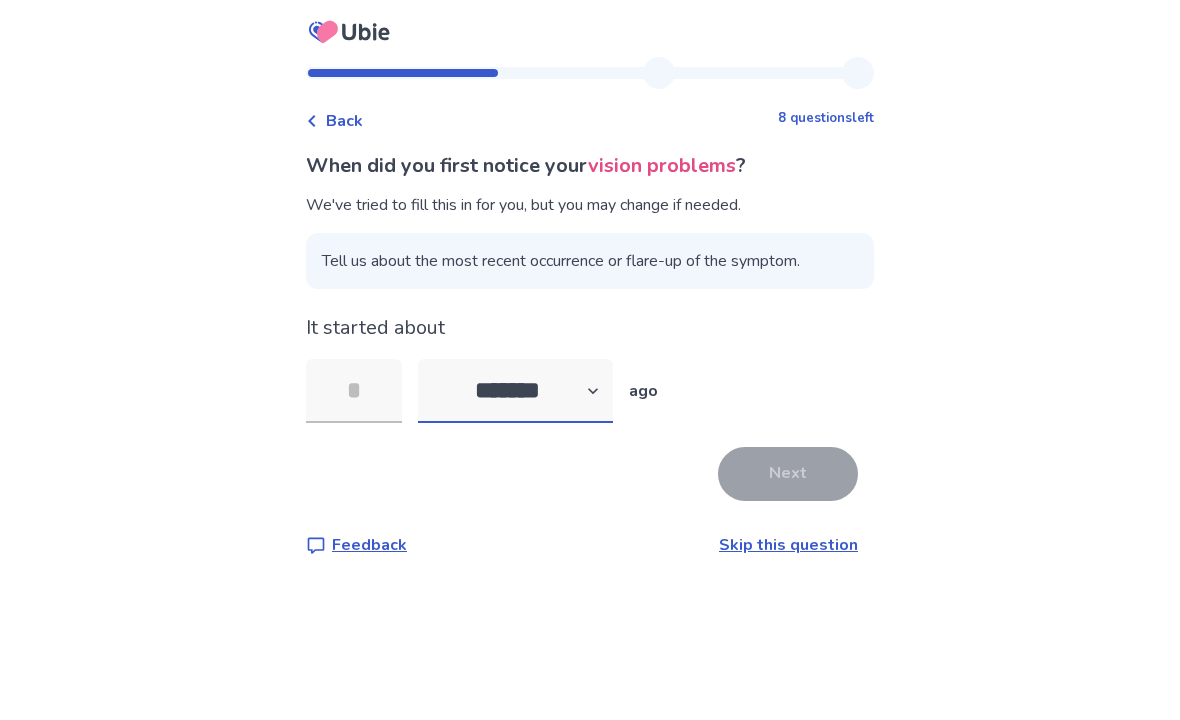 select on "*" 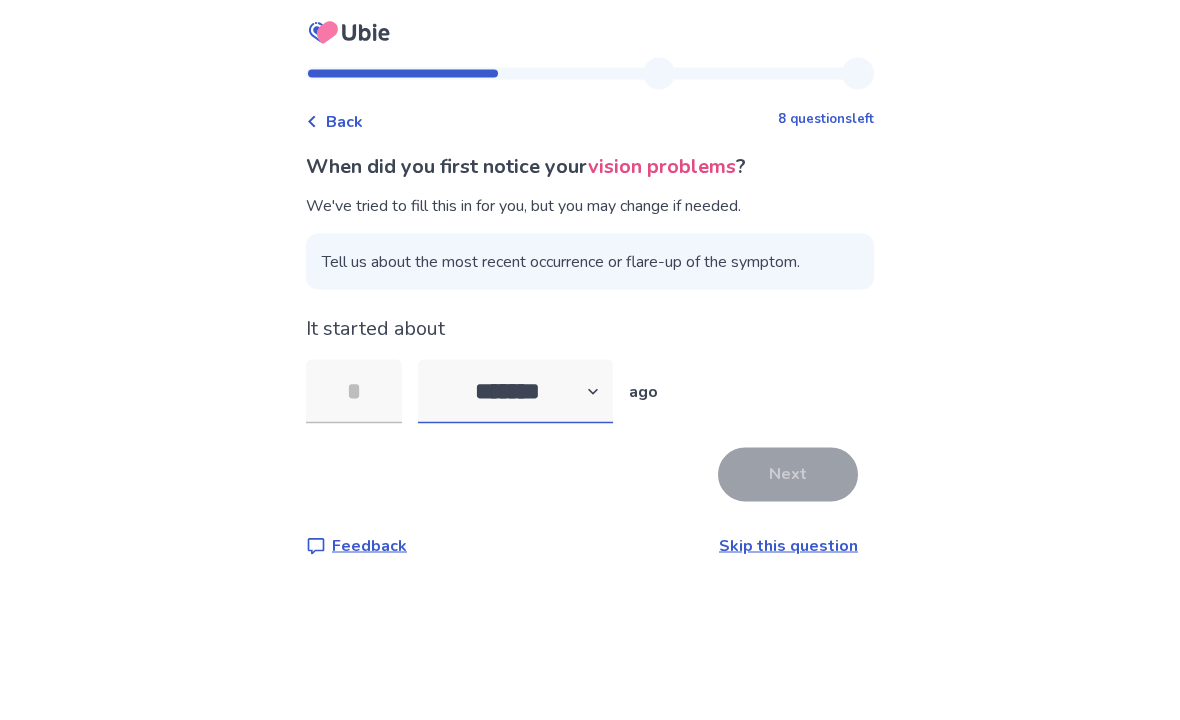 scroll, scrollTop: 0, scrollLeft: 0, axis: both 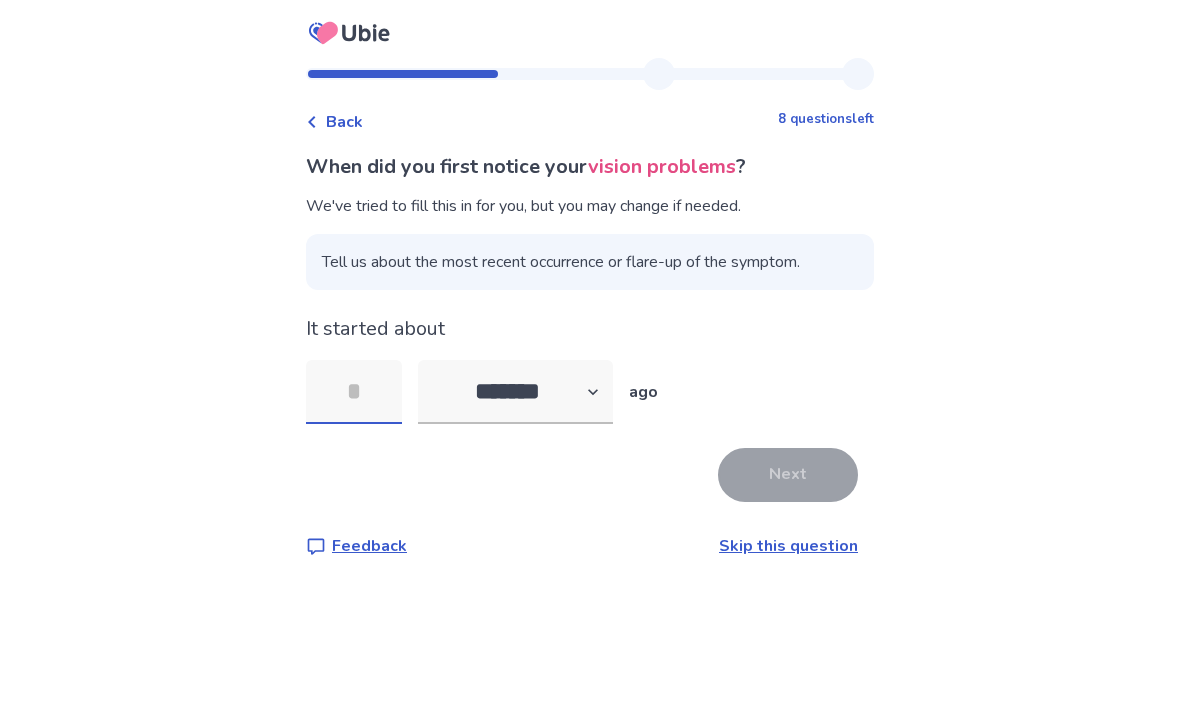 click at bounding box center (354, 392) 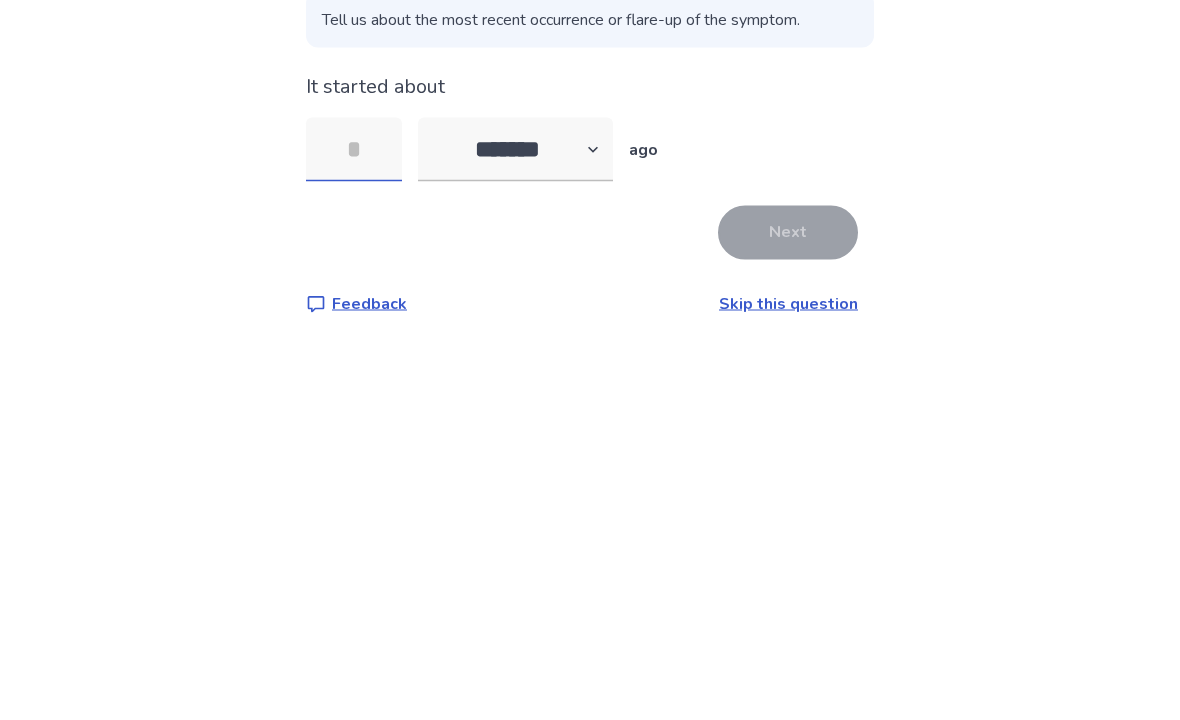 type on "*" 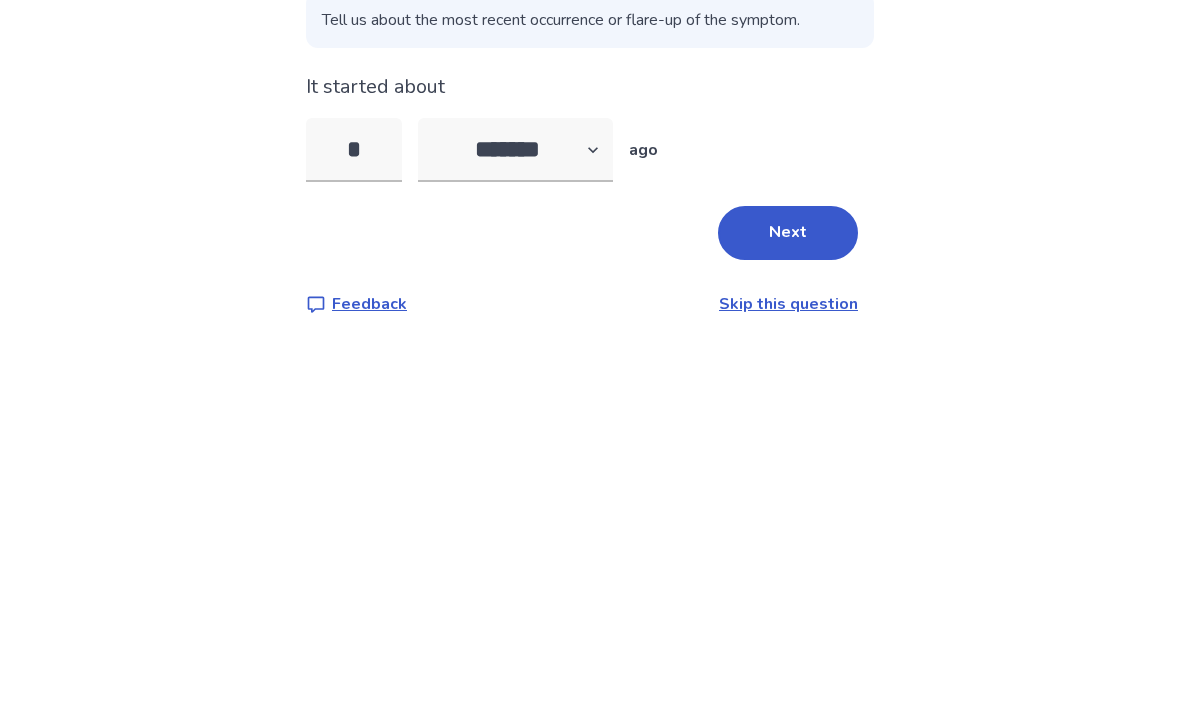 click on "Next" at bounding box center [788, 475] 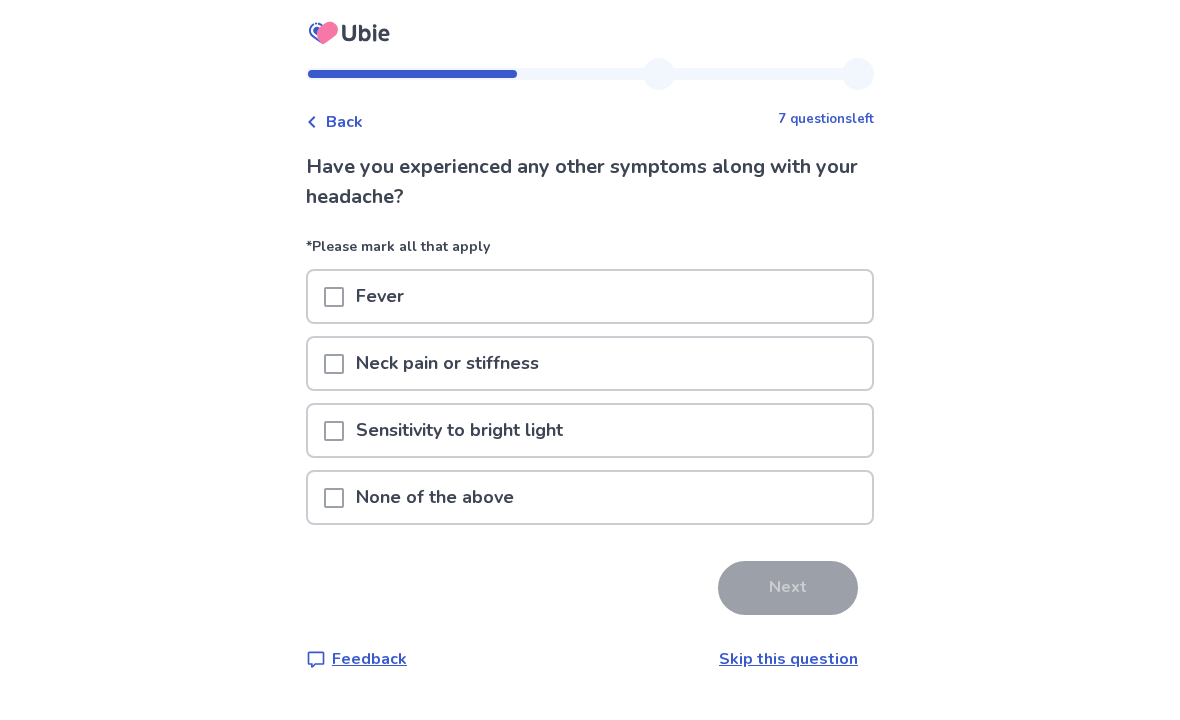 click at bounding box center (334, 364) 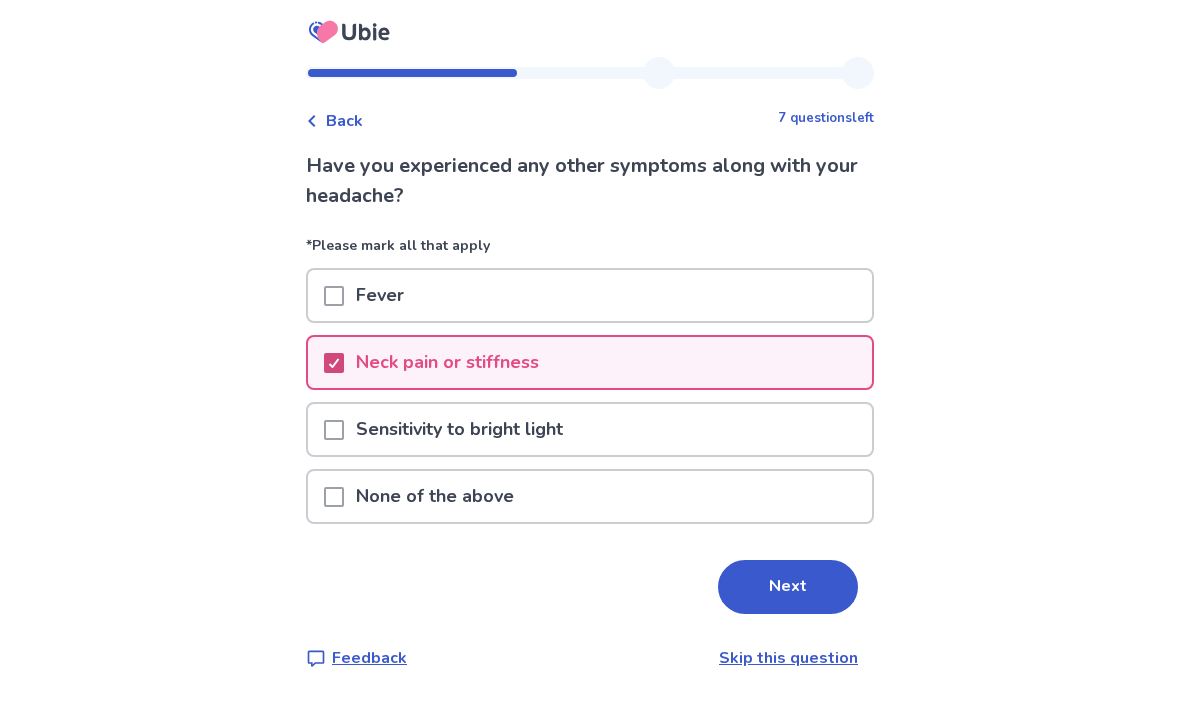 scroll, scrollTop: 56, scrollLeft: 0, axis: vertical 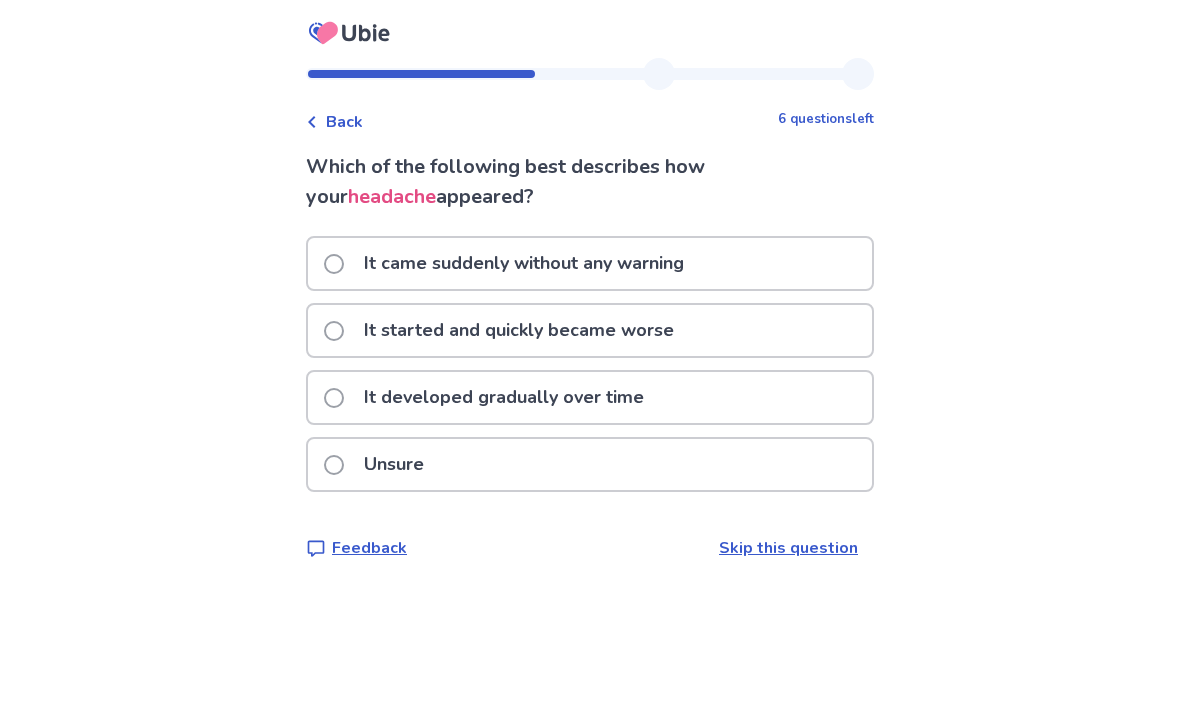 click at bounding box center [334, 465] 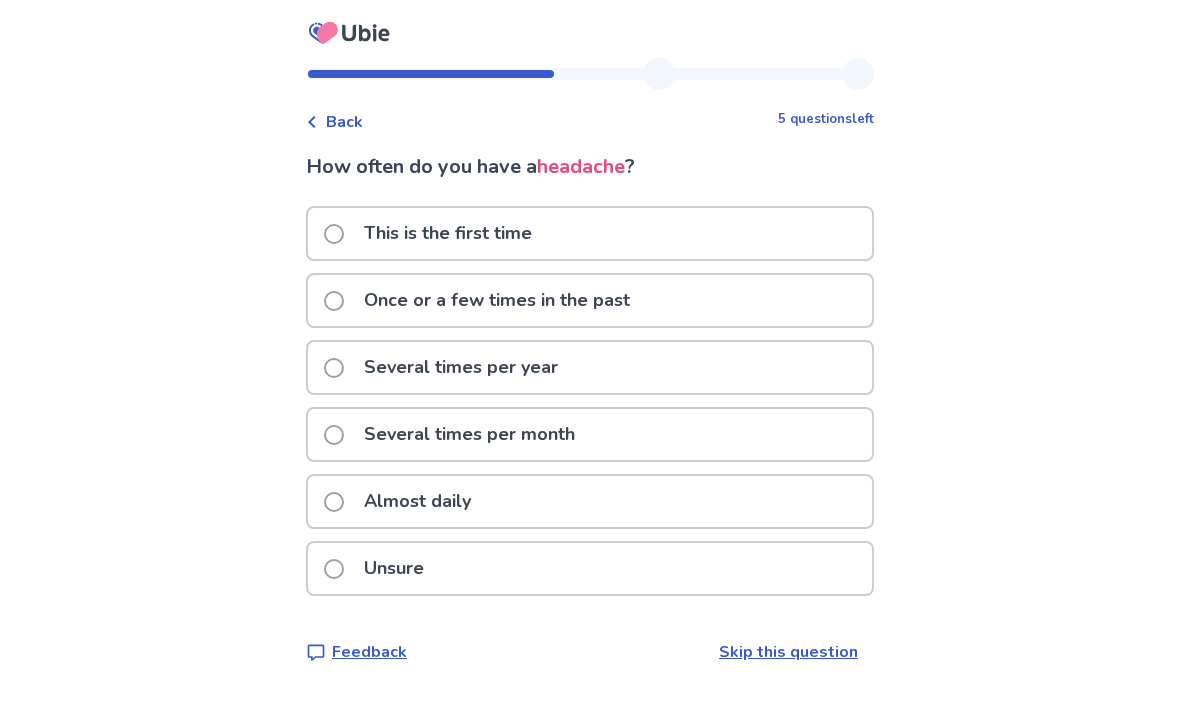 click at bounding box center [334, 502] 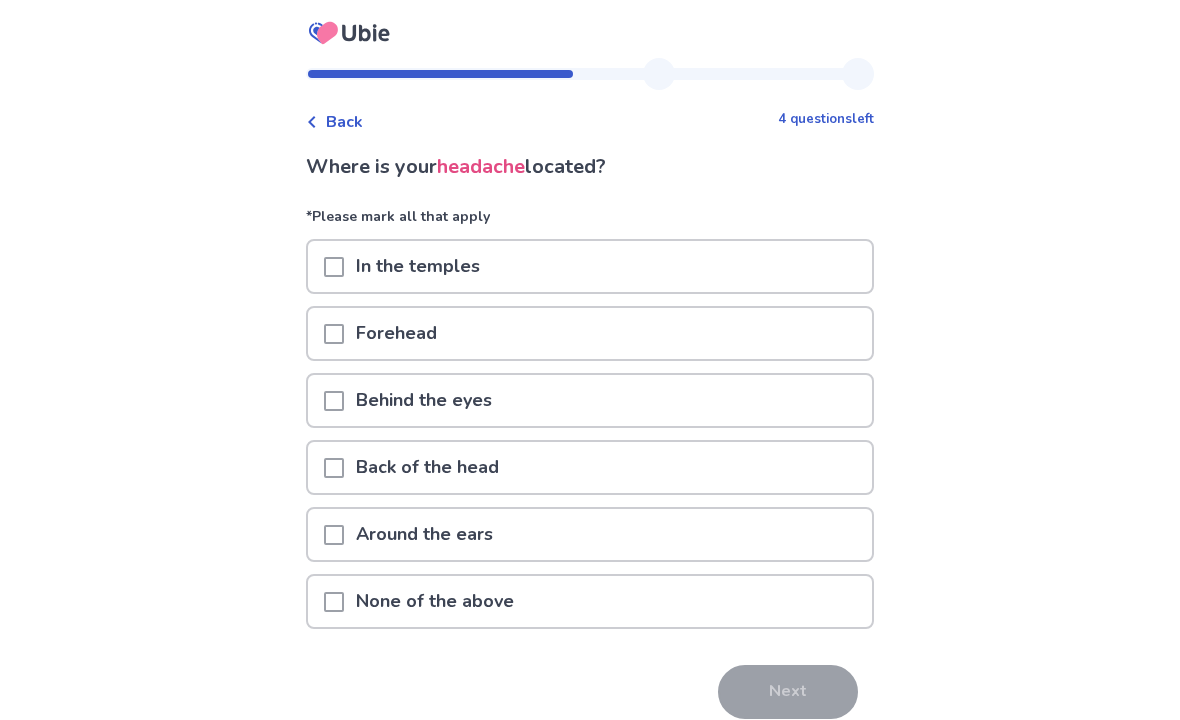 click at bounding box center (334, 267) 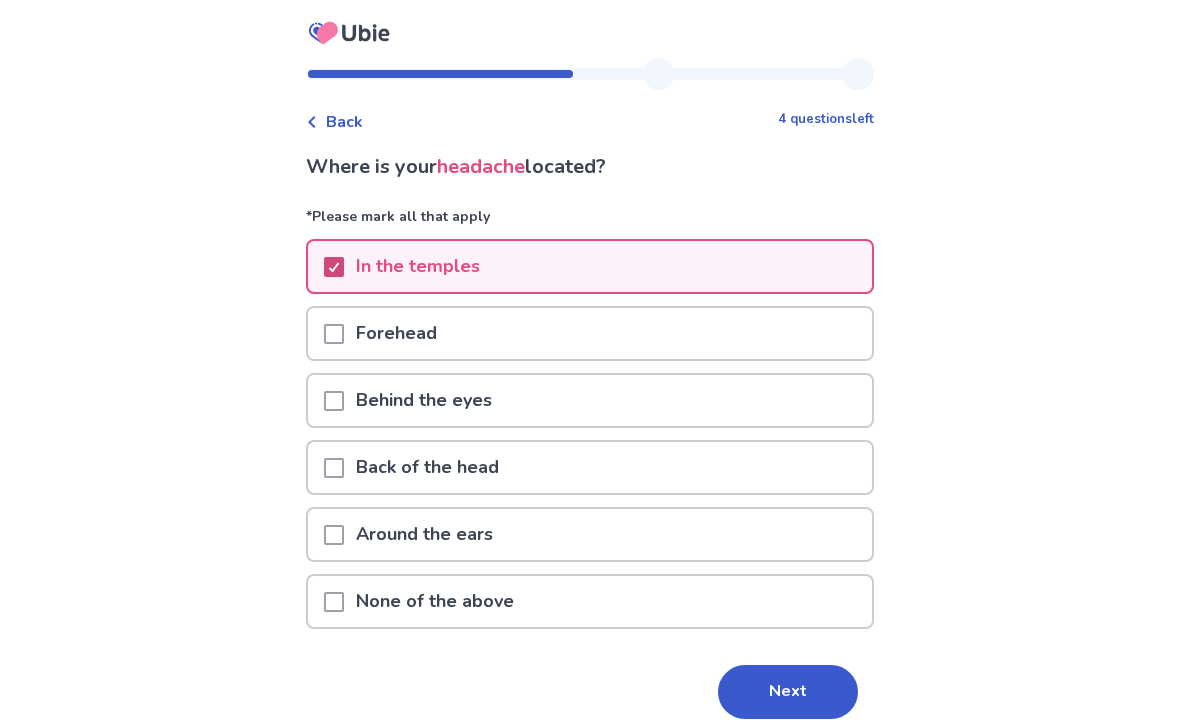 click on "Next" at bounding box center [788, 692] 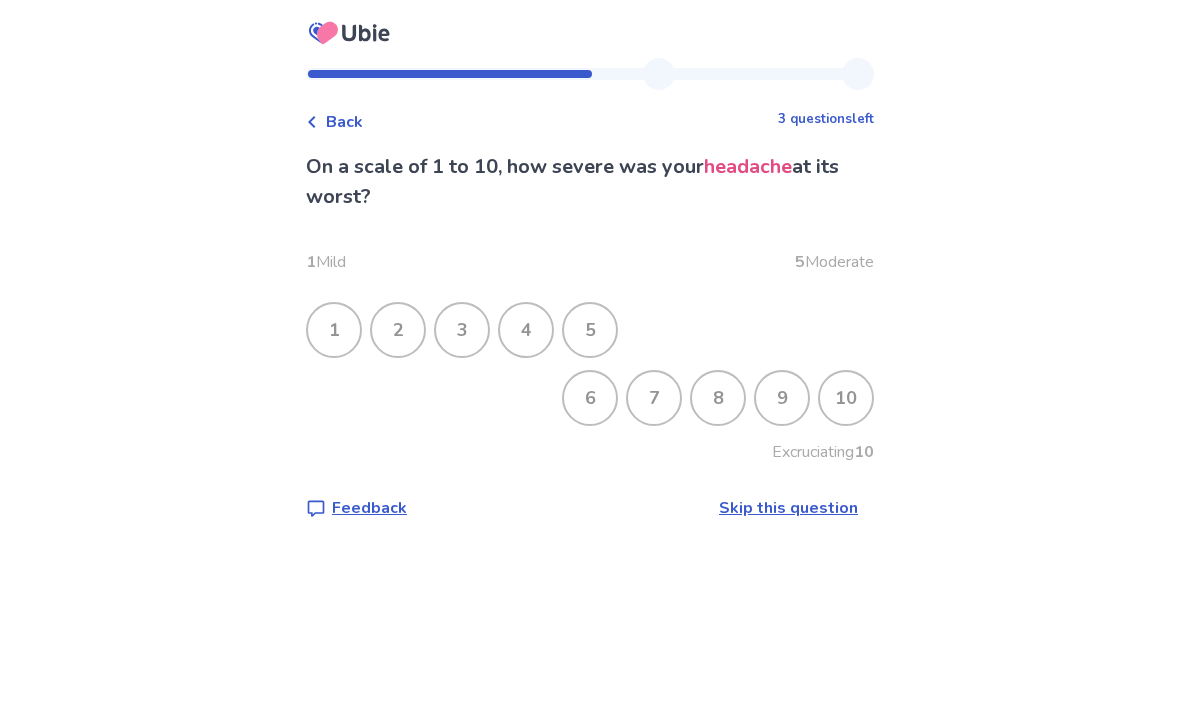 click on "5" at bounding box center (590, 330) 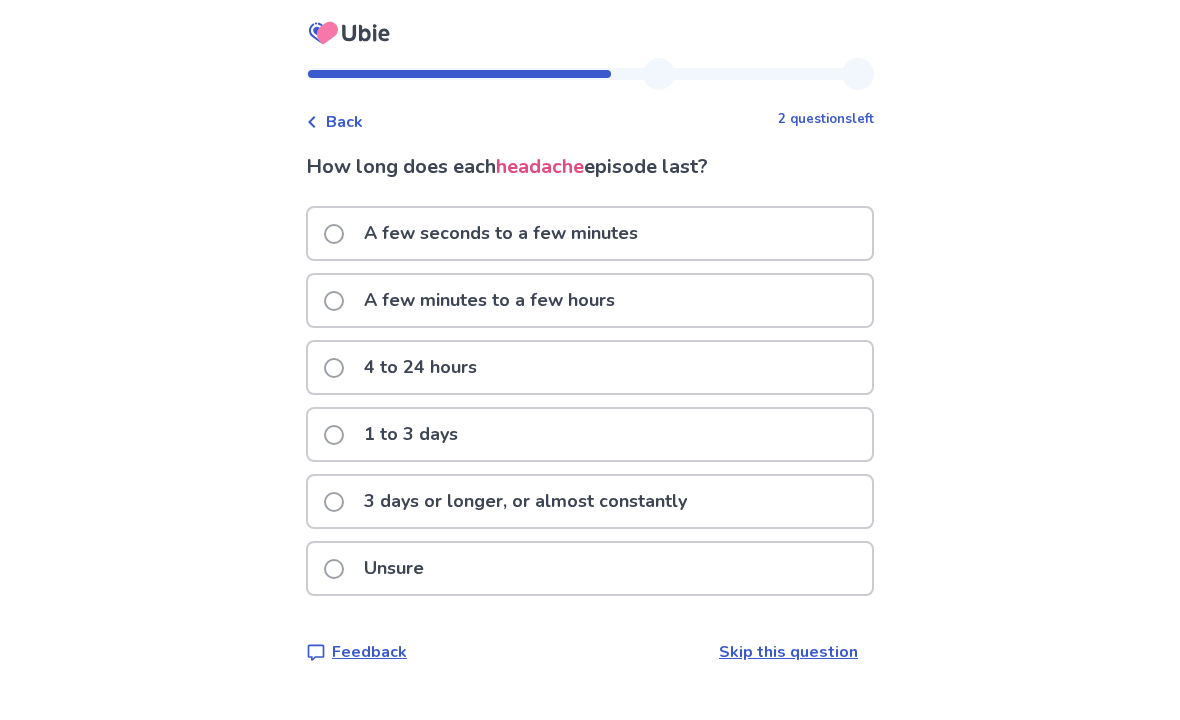 click at bounding box center (334, 368) 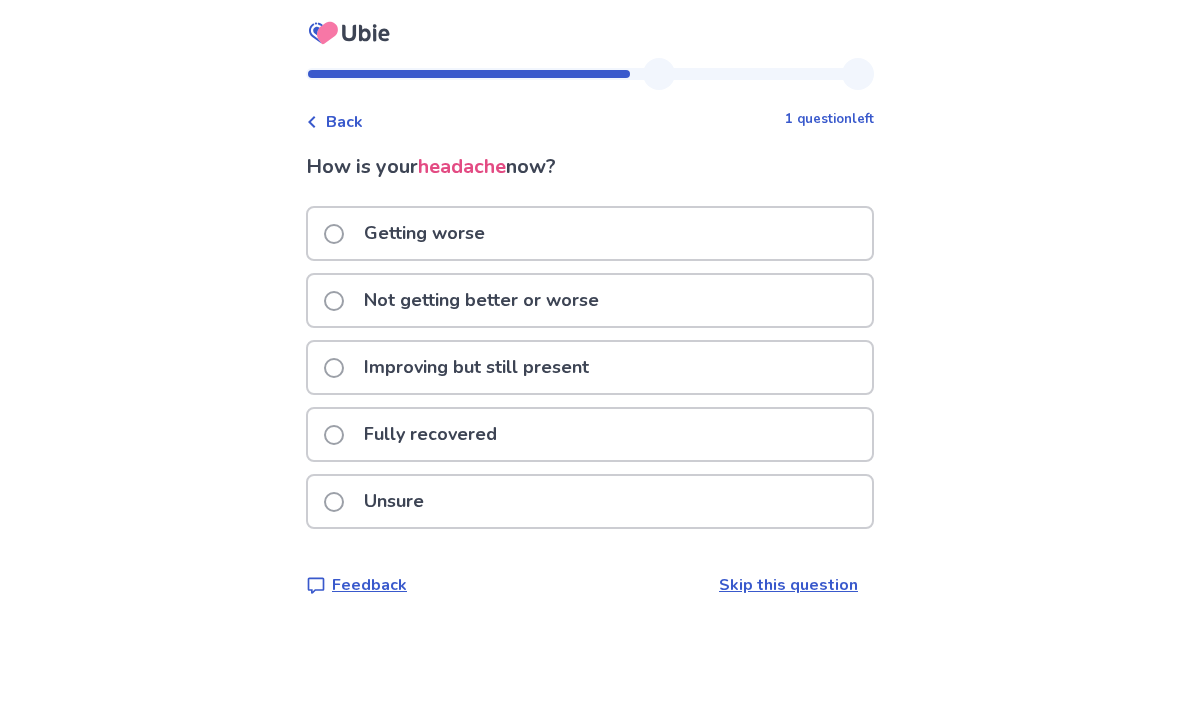 click at bounding box center [334, 234] 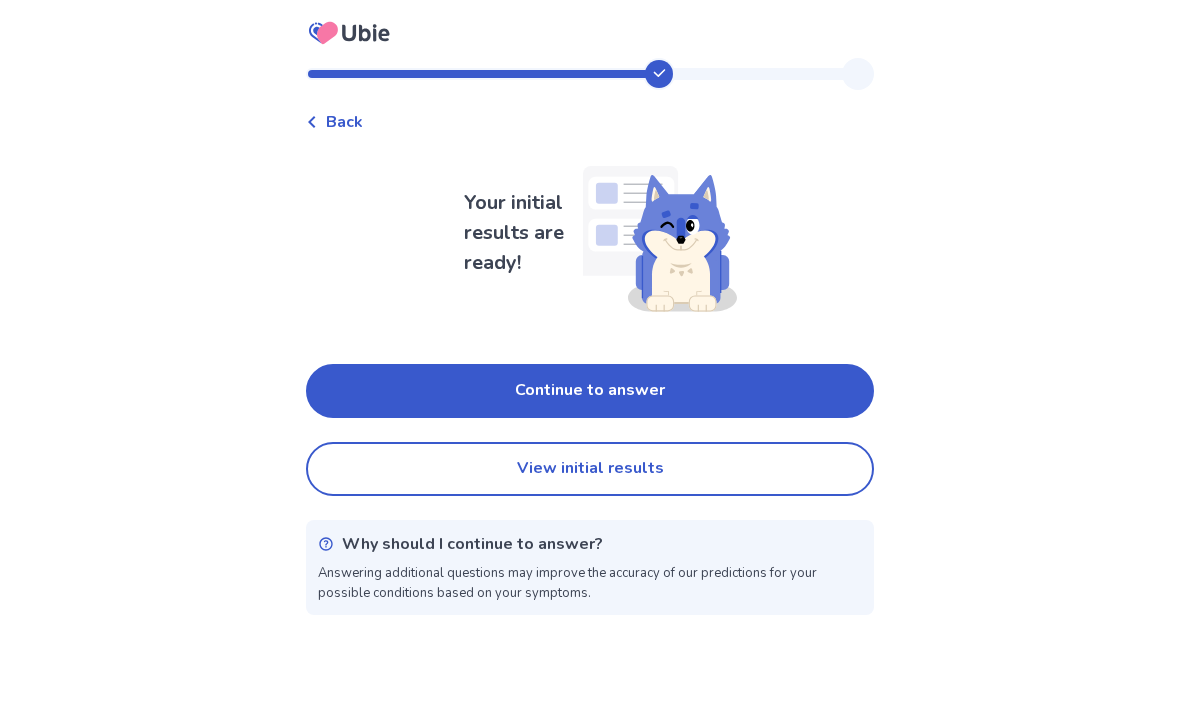 click on "View initial results" at bounding box center (590, 469) 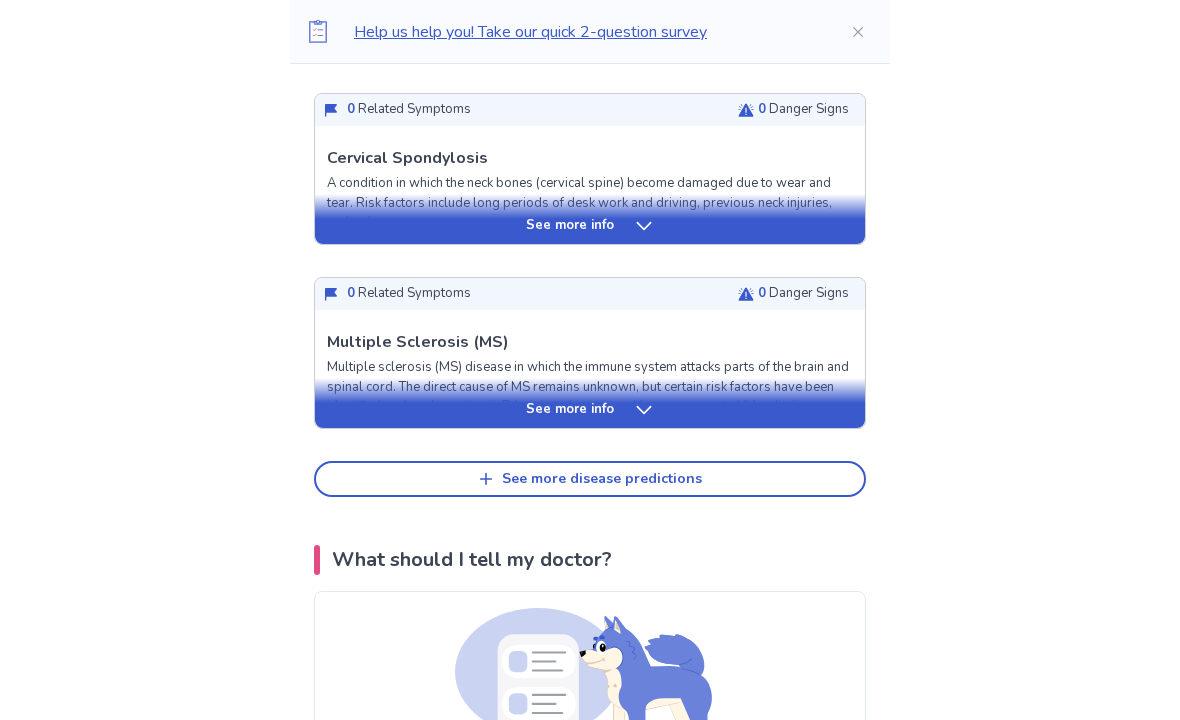 scroll, scrollTop: 941, scrollLeft: 0, axis: vertical 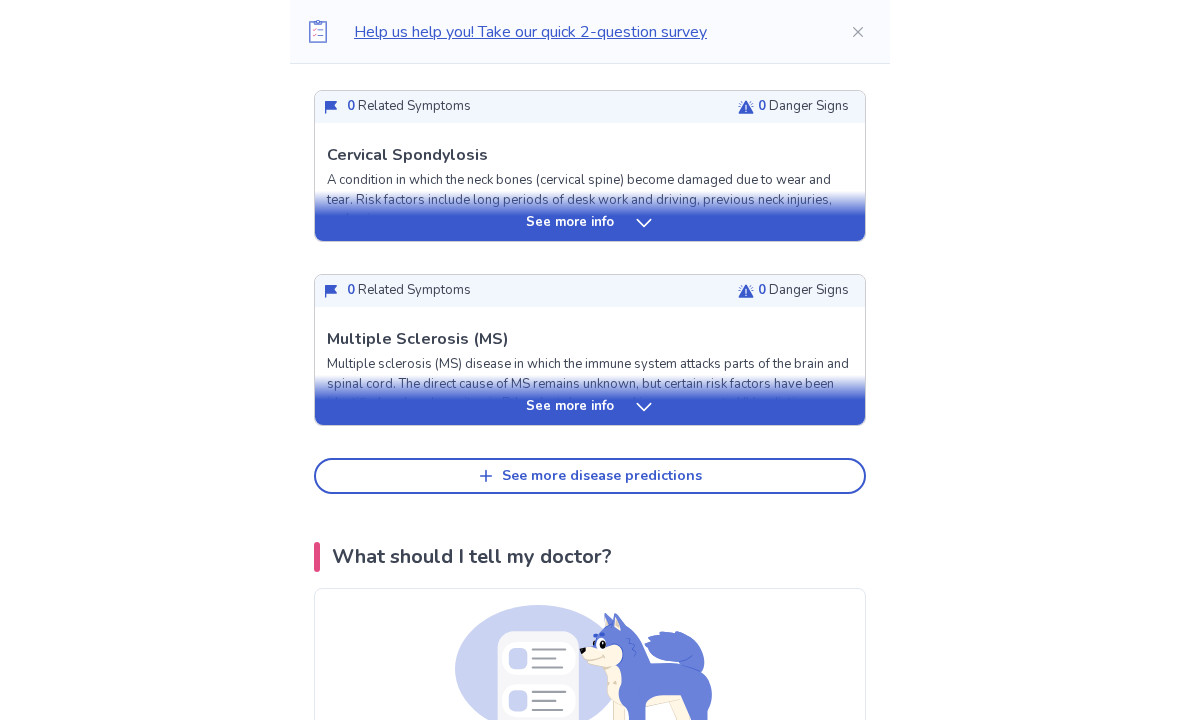 click on "See more info" at bounding box center (590, 407) 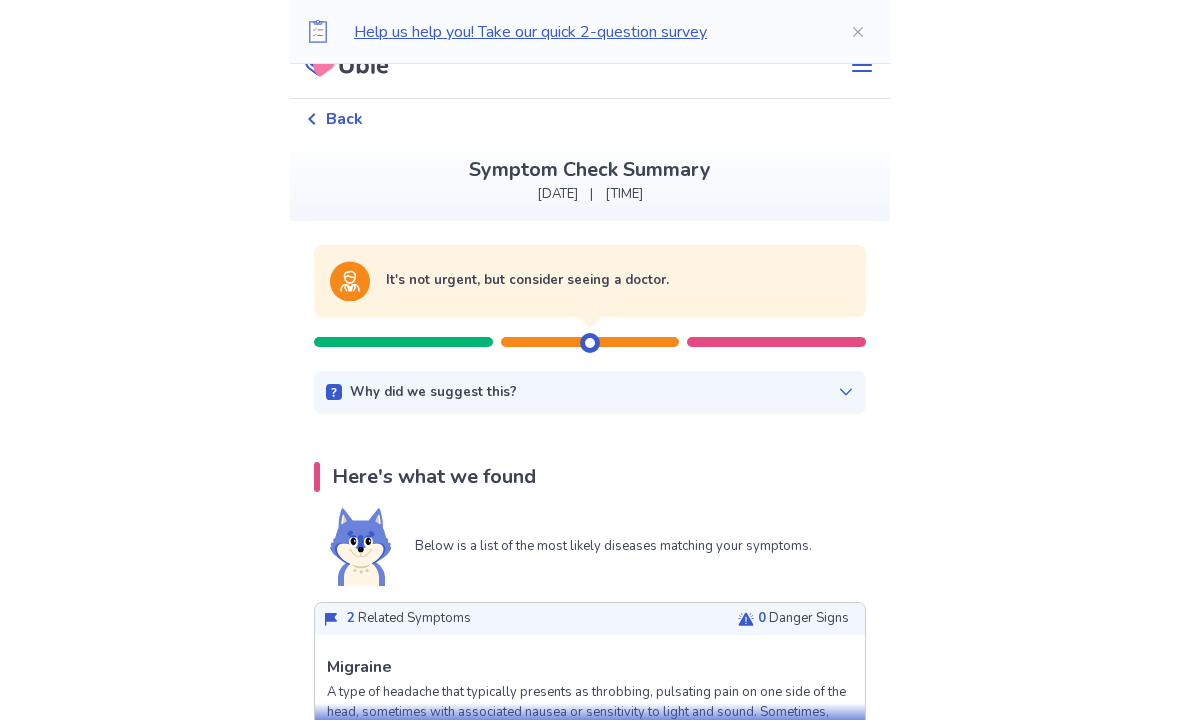 scroll, scrollTop: 0, scrollLeft: 0, axis: both 